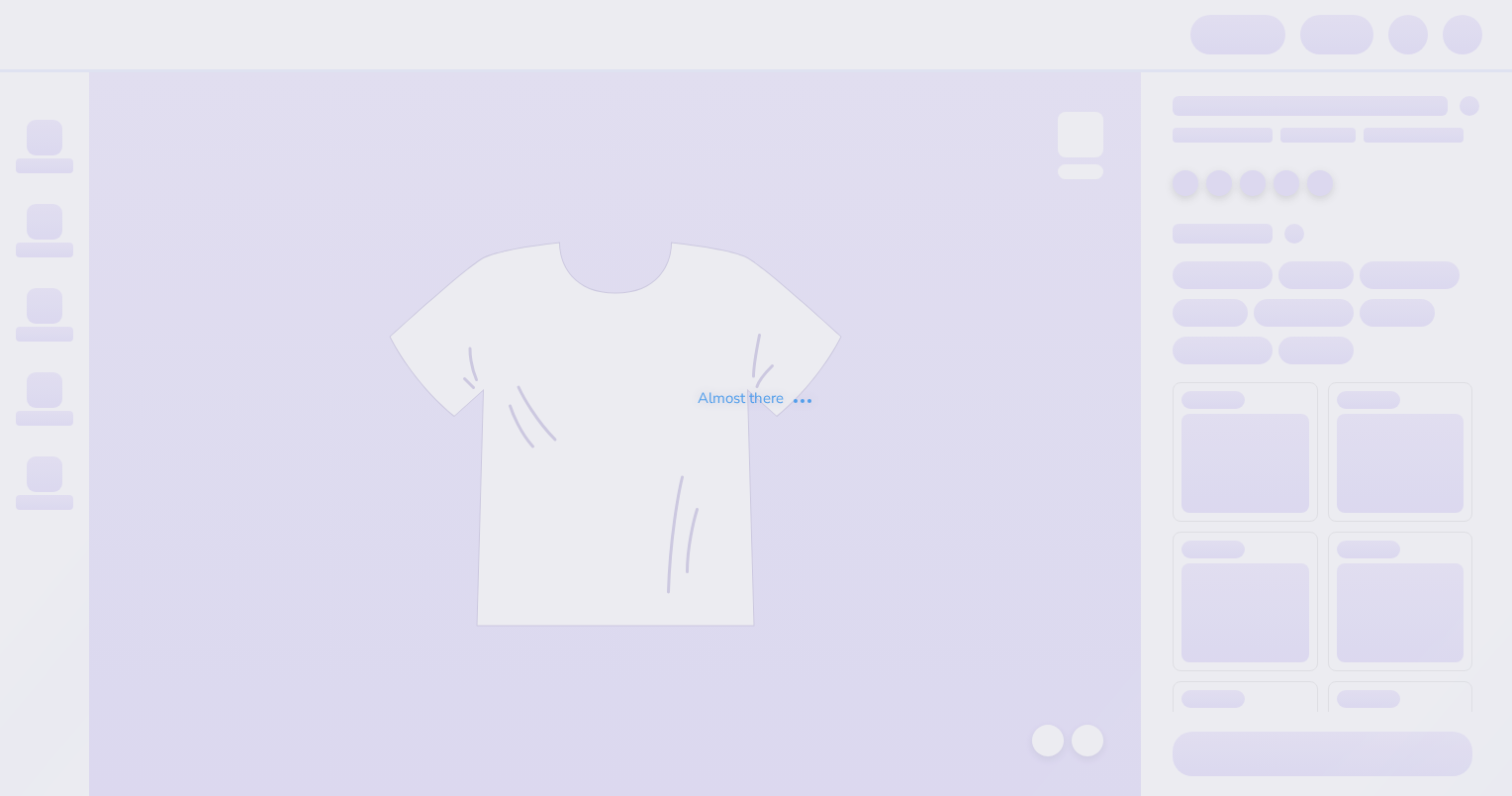 scroll, scrollTop: 0, scrollLeft: 0, axis: both 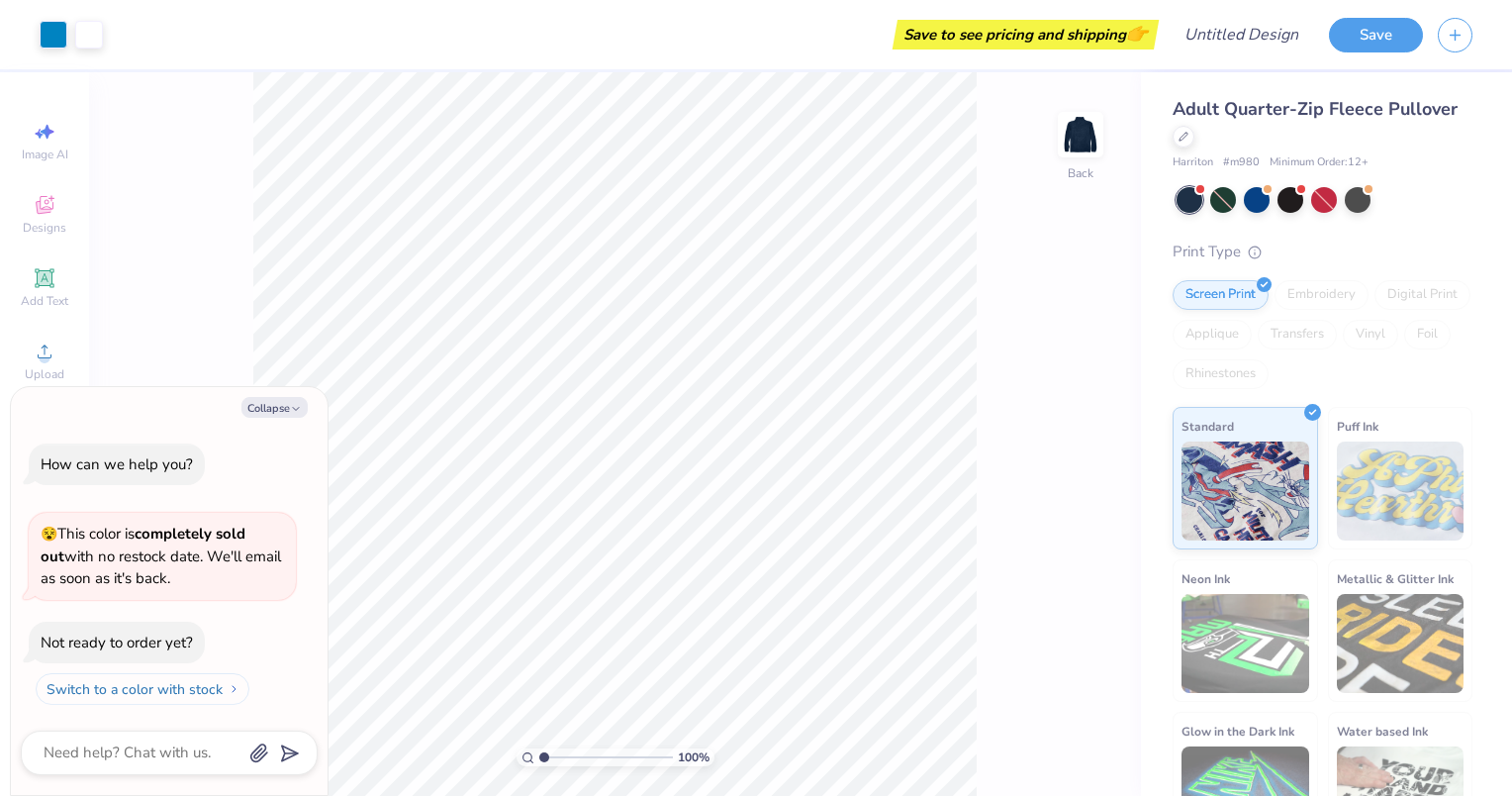 click on "Switch to a color with stock" at bounding box center (142, 689) 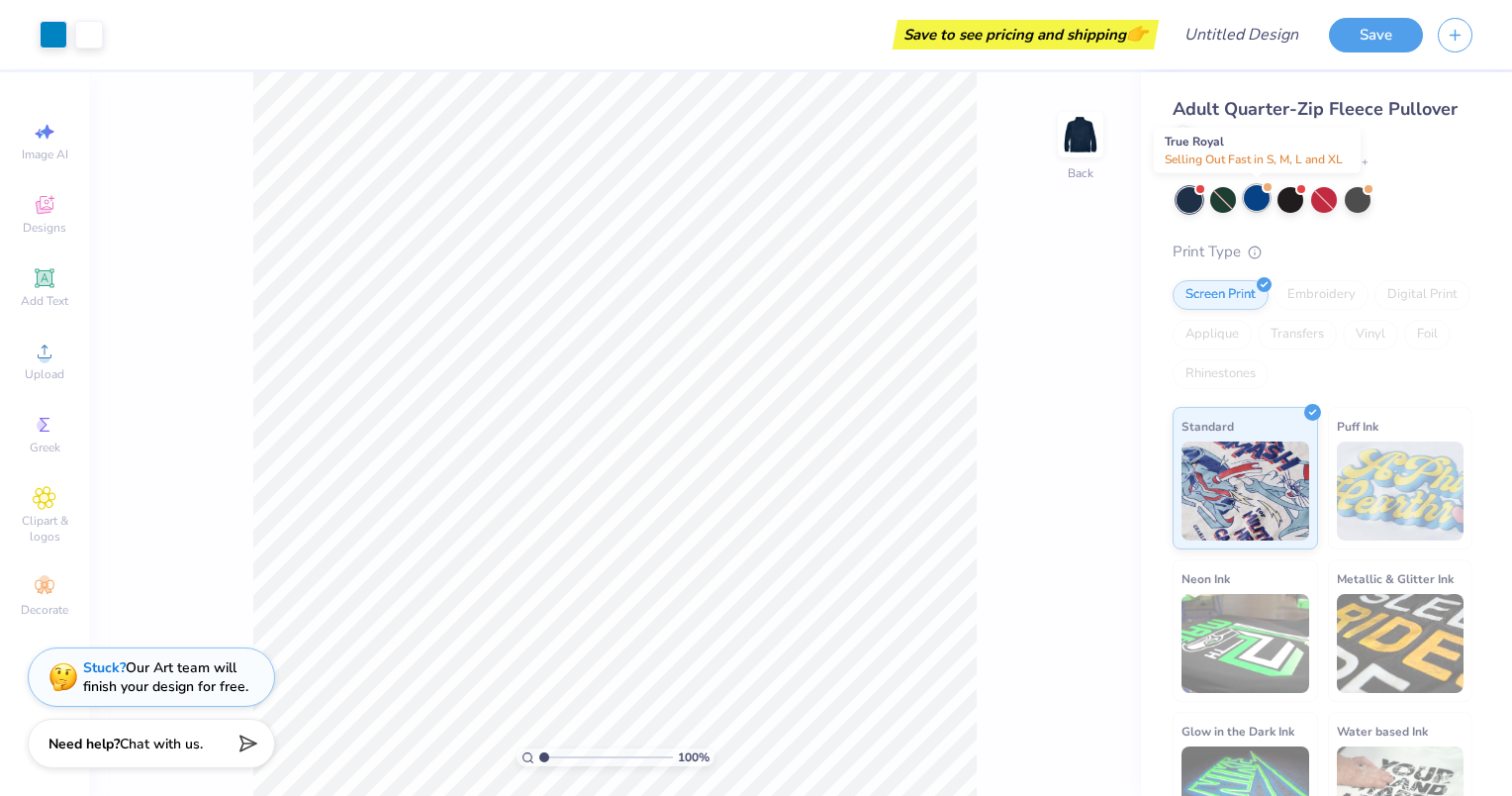 click at bounding box center [1257, 198] 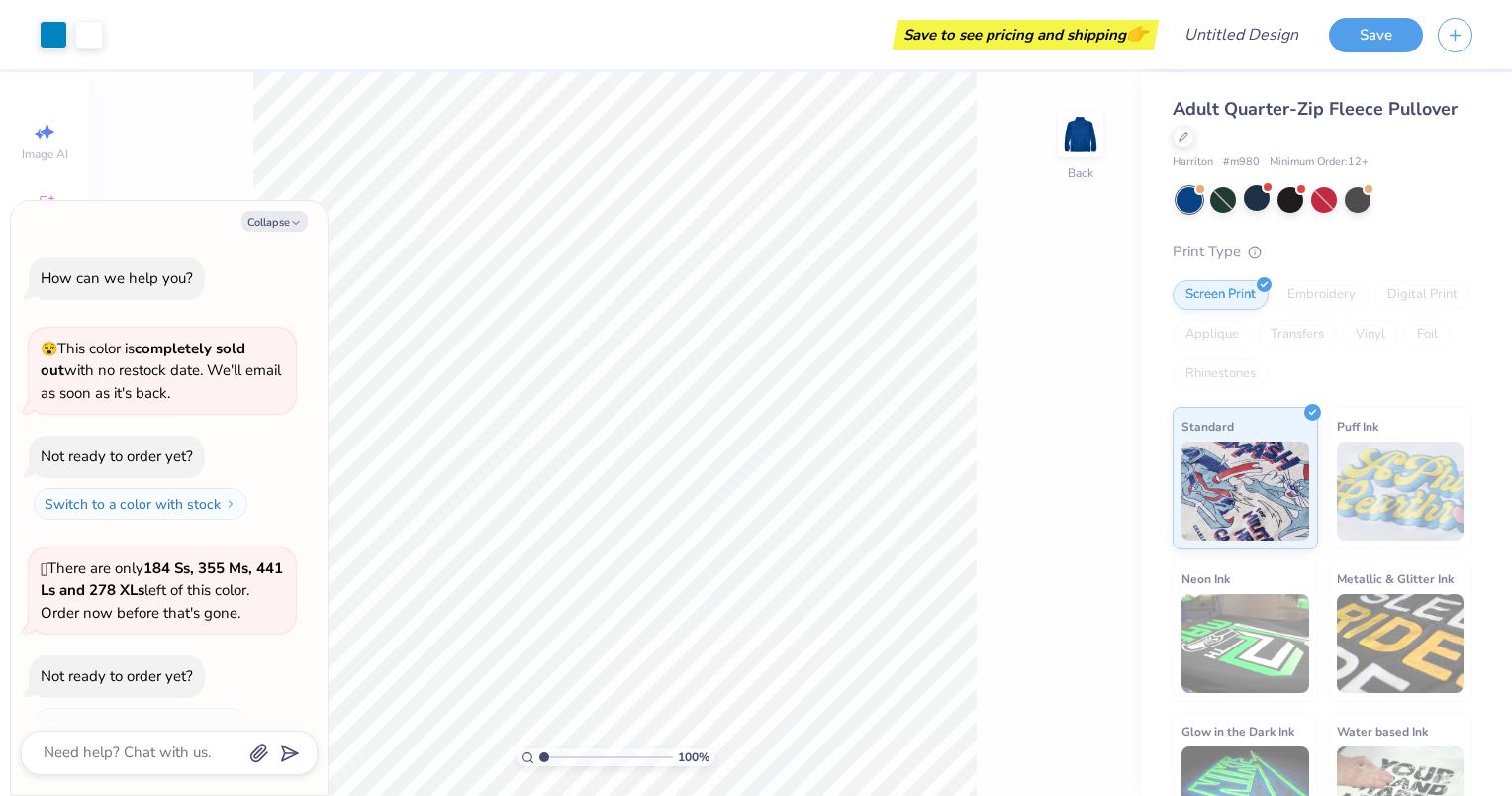 scroll, scrollTop: 71, scrollLeft: 0, axis: vertical 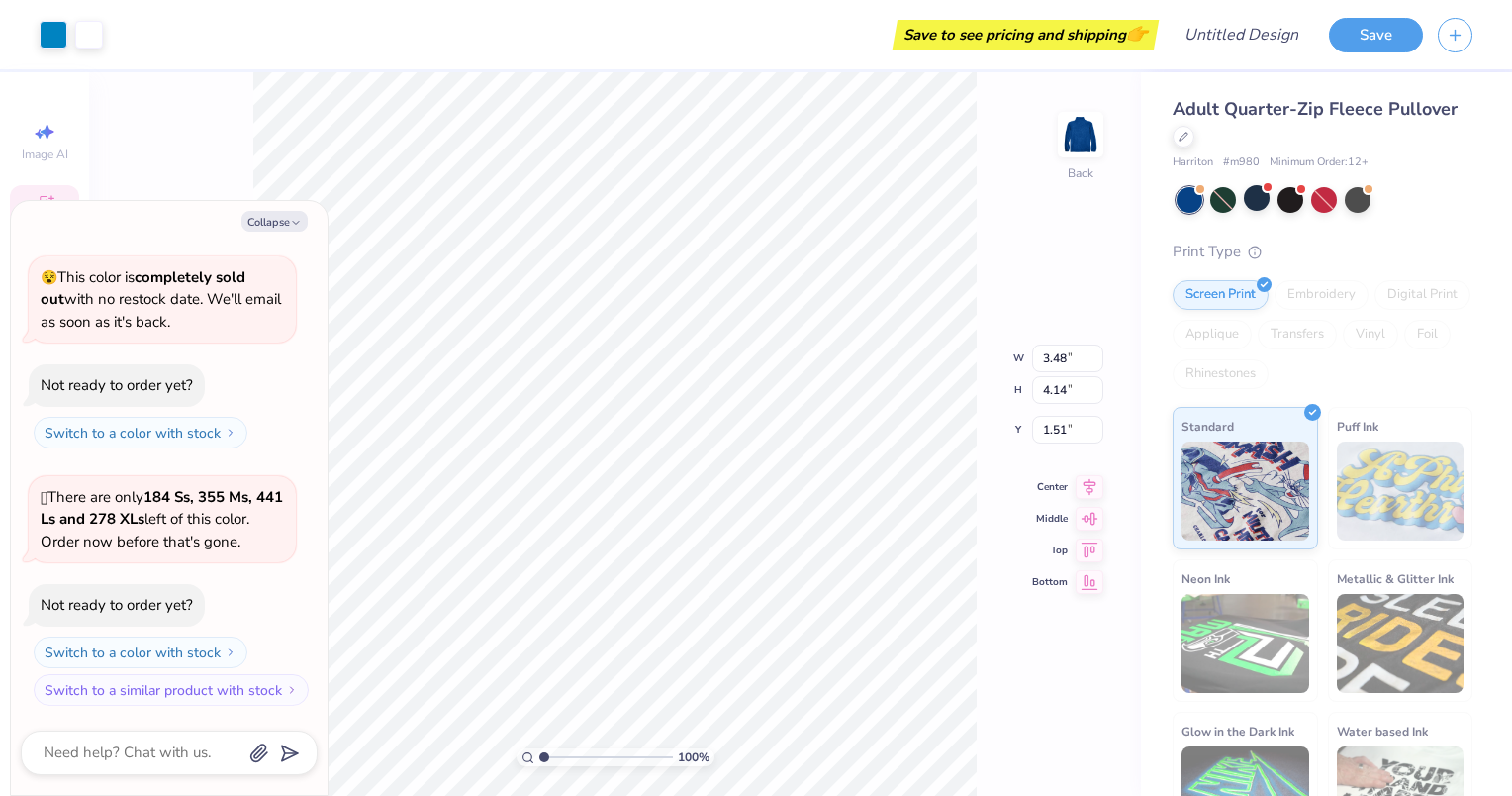 type on "x" 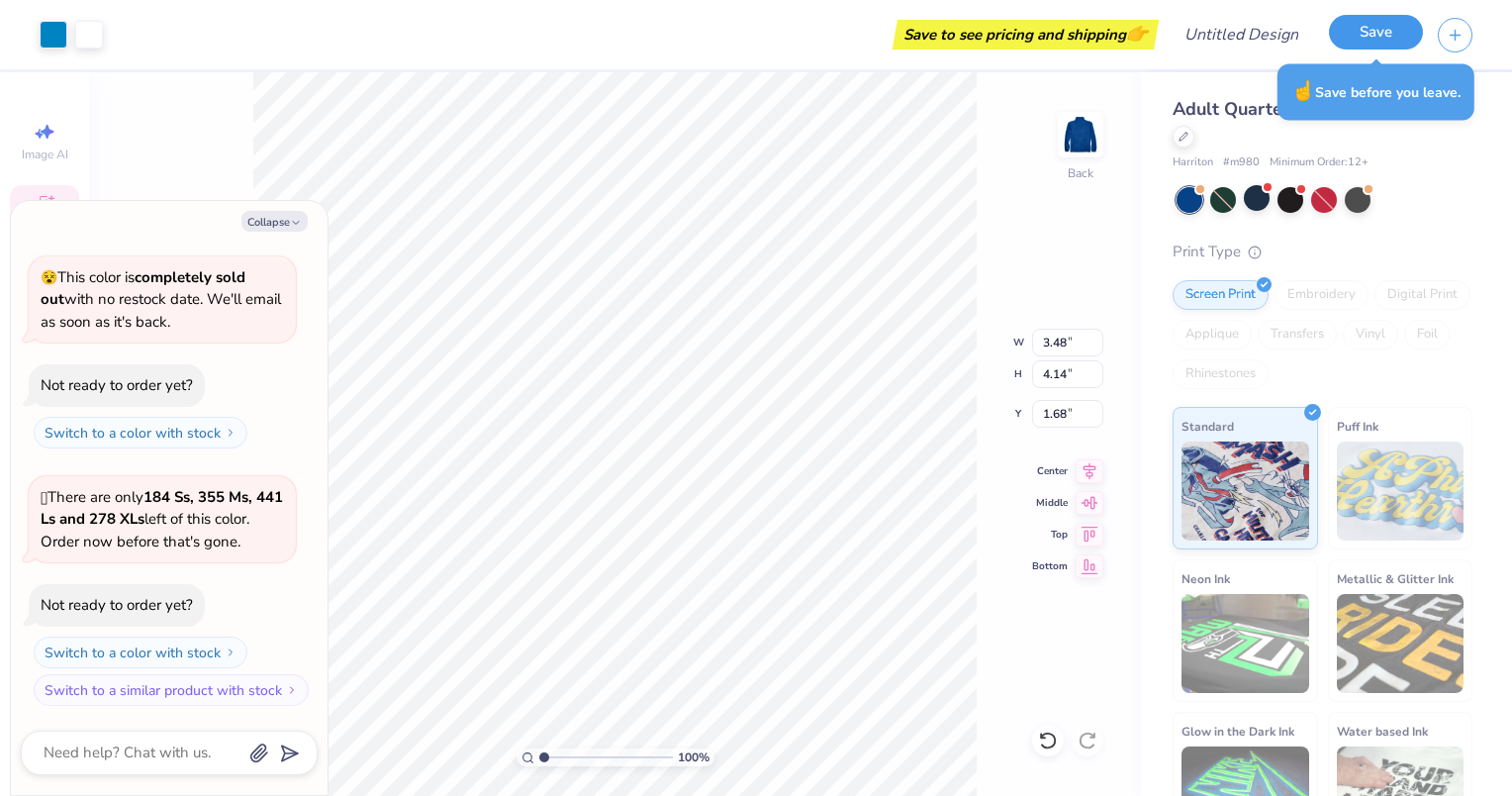 click on "Save" at bounding box center (1375, 32) 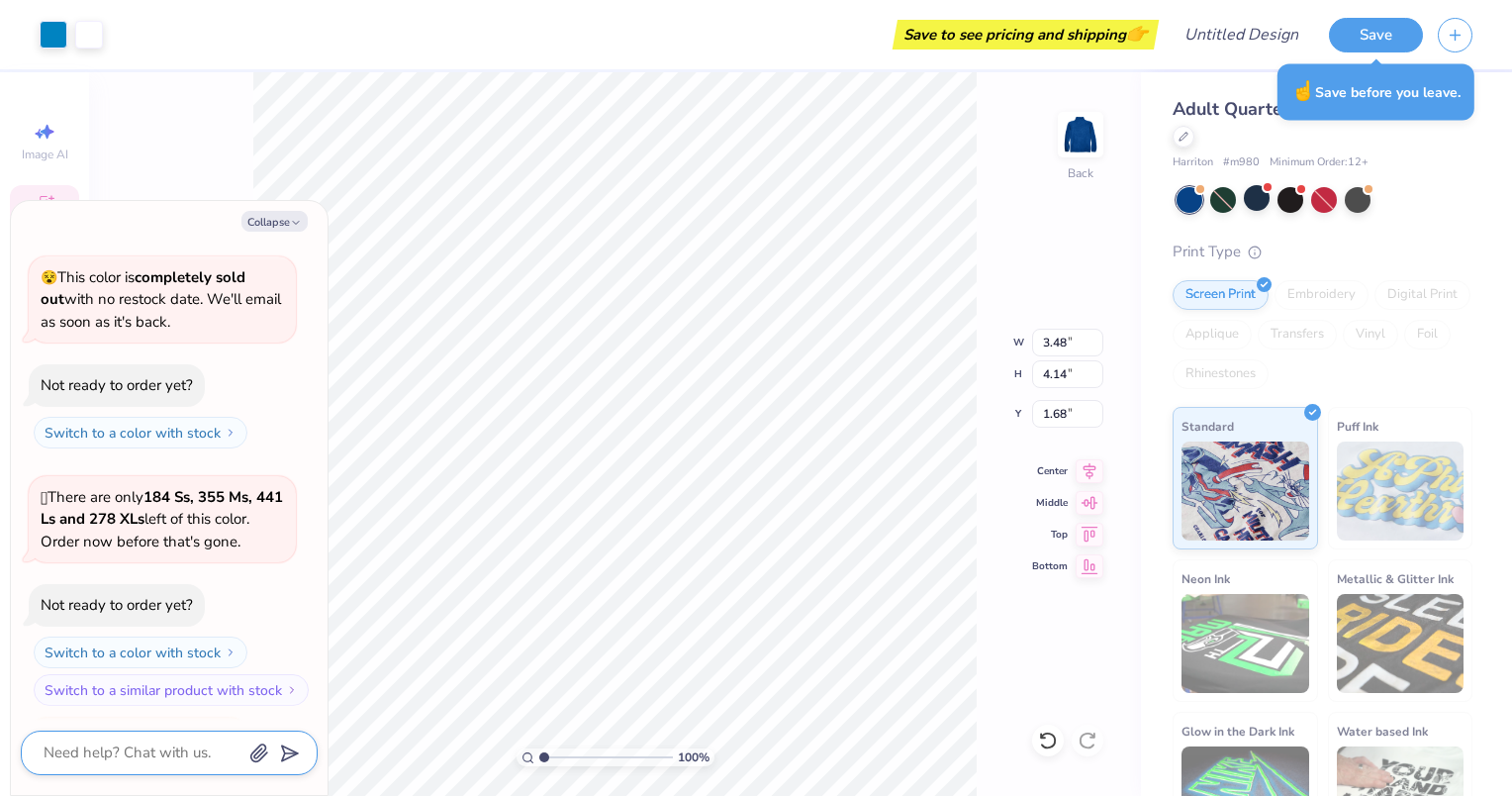 scroll, scrollTop: 125, scrollLeft: 0, axis: vertical 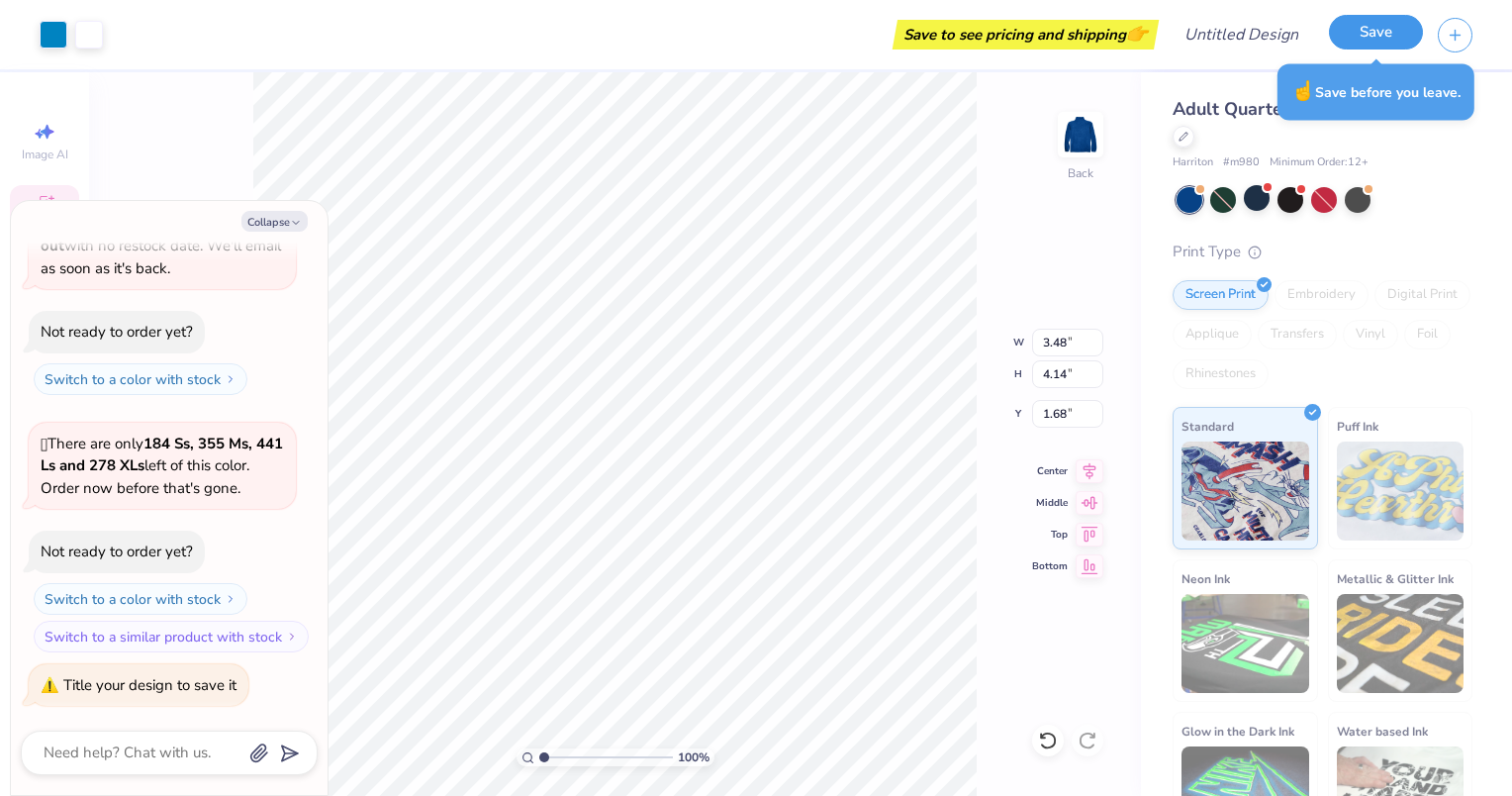 click on "Save" at bounding box center (1375, 32) 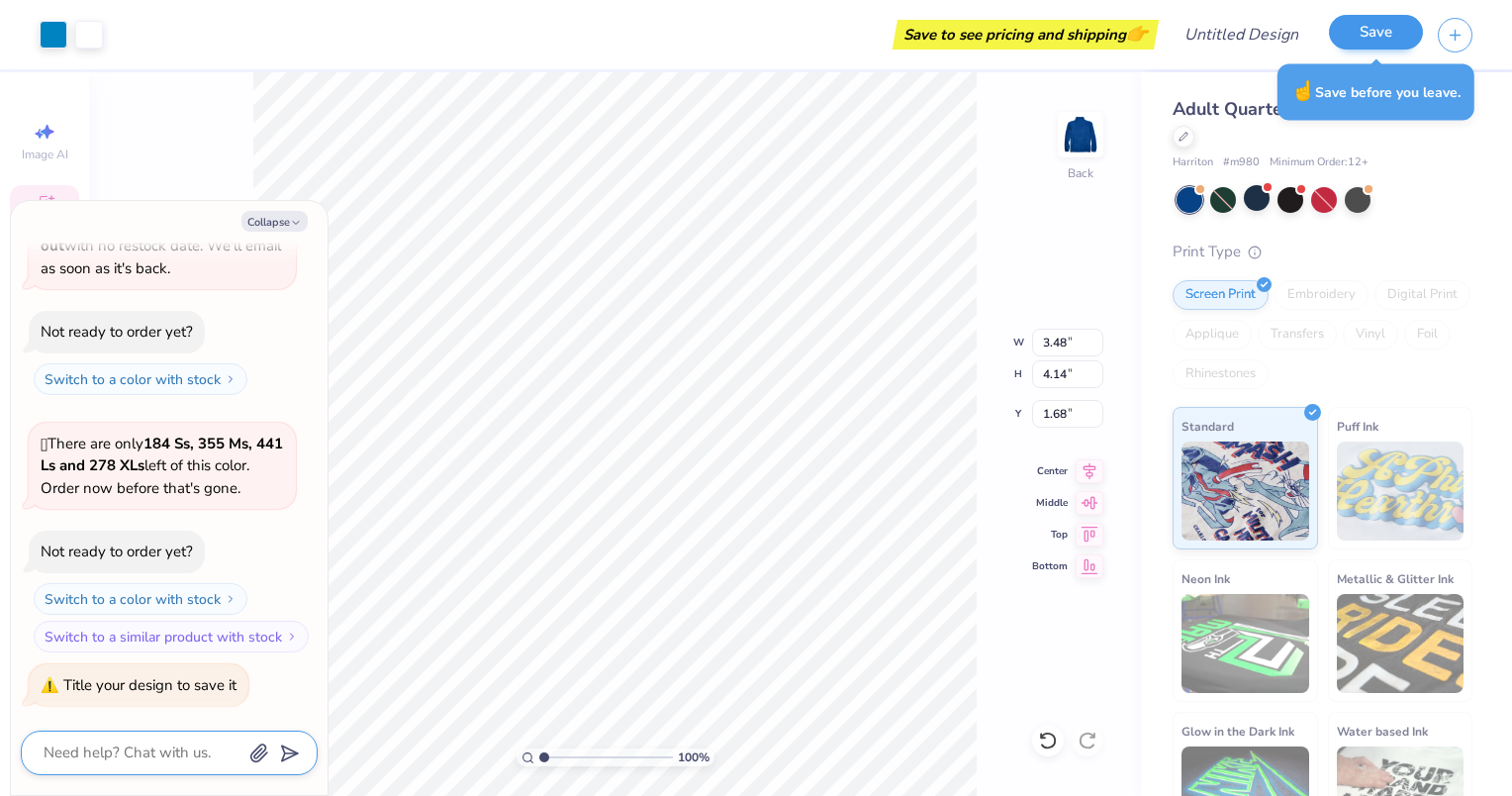 scroll, scrollTop: 178, scrollLeft: 0, axis: vertical 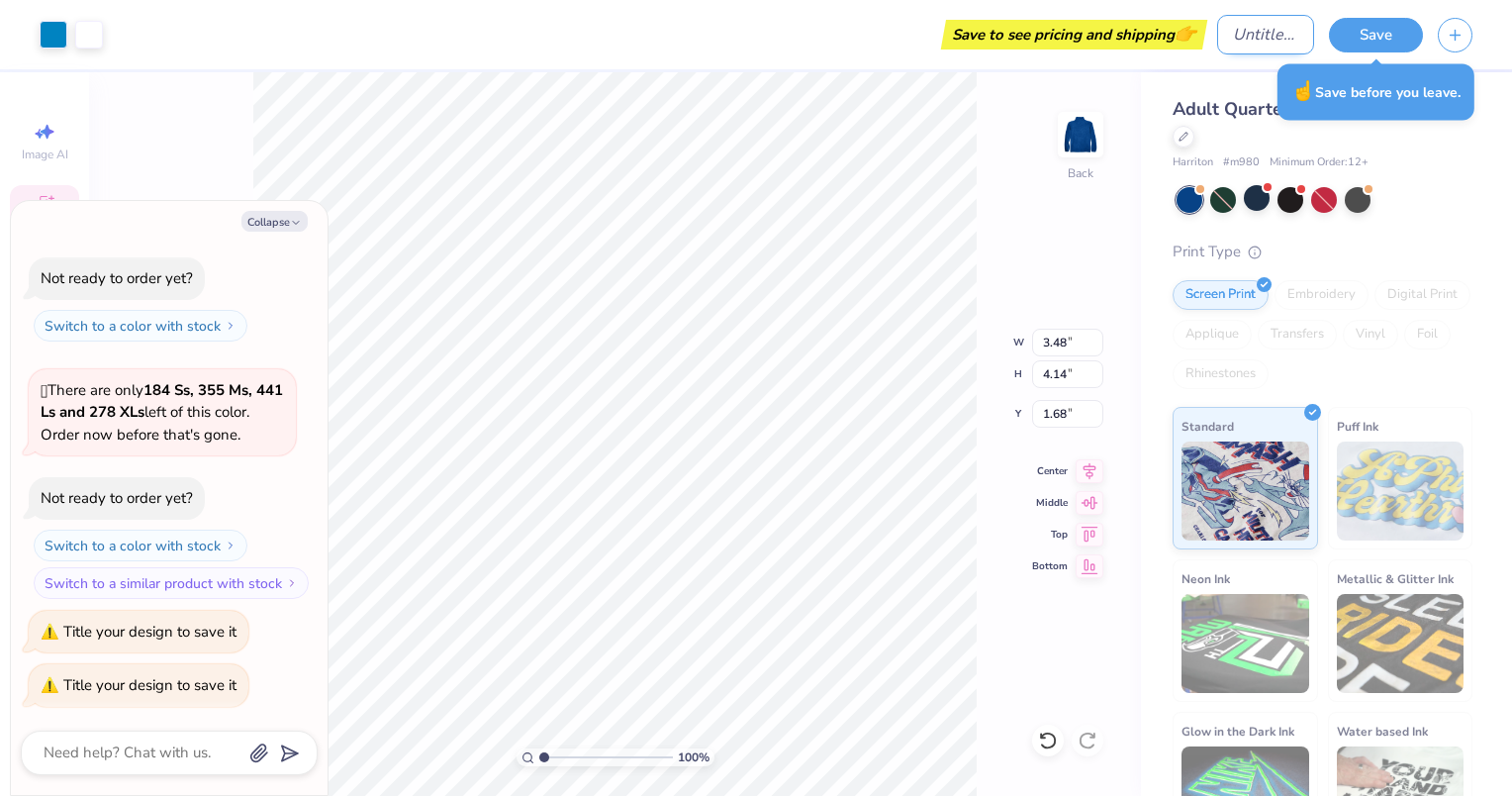 type on "x" 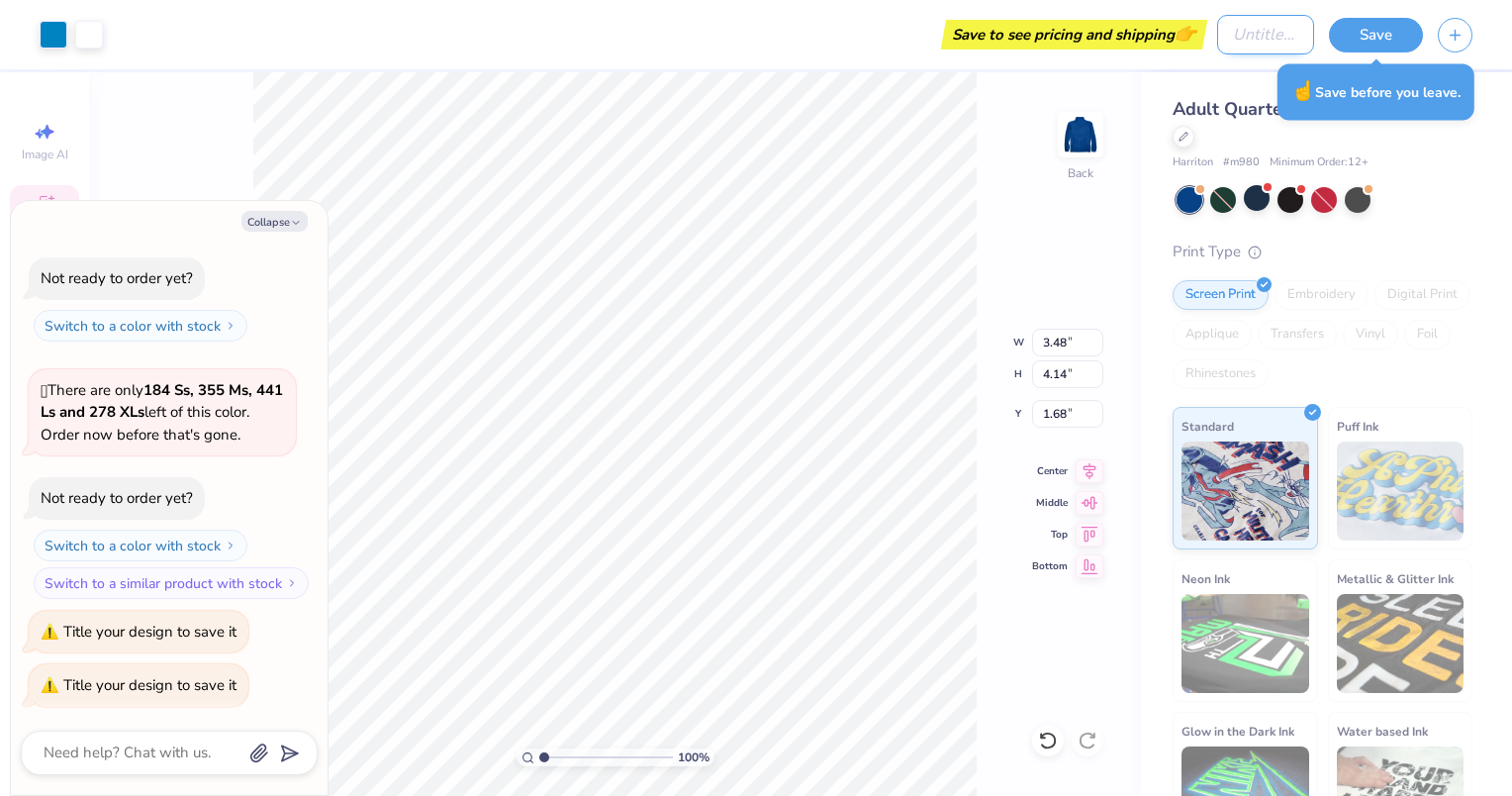 click on "Design Title" at bounding box center (1266, 35) 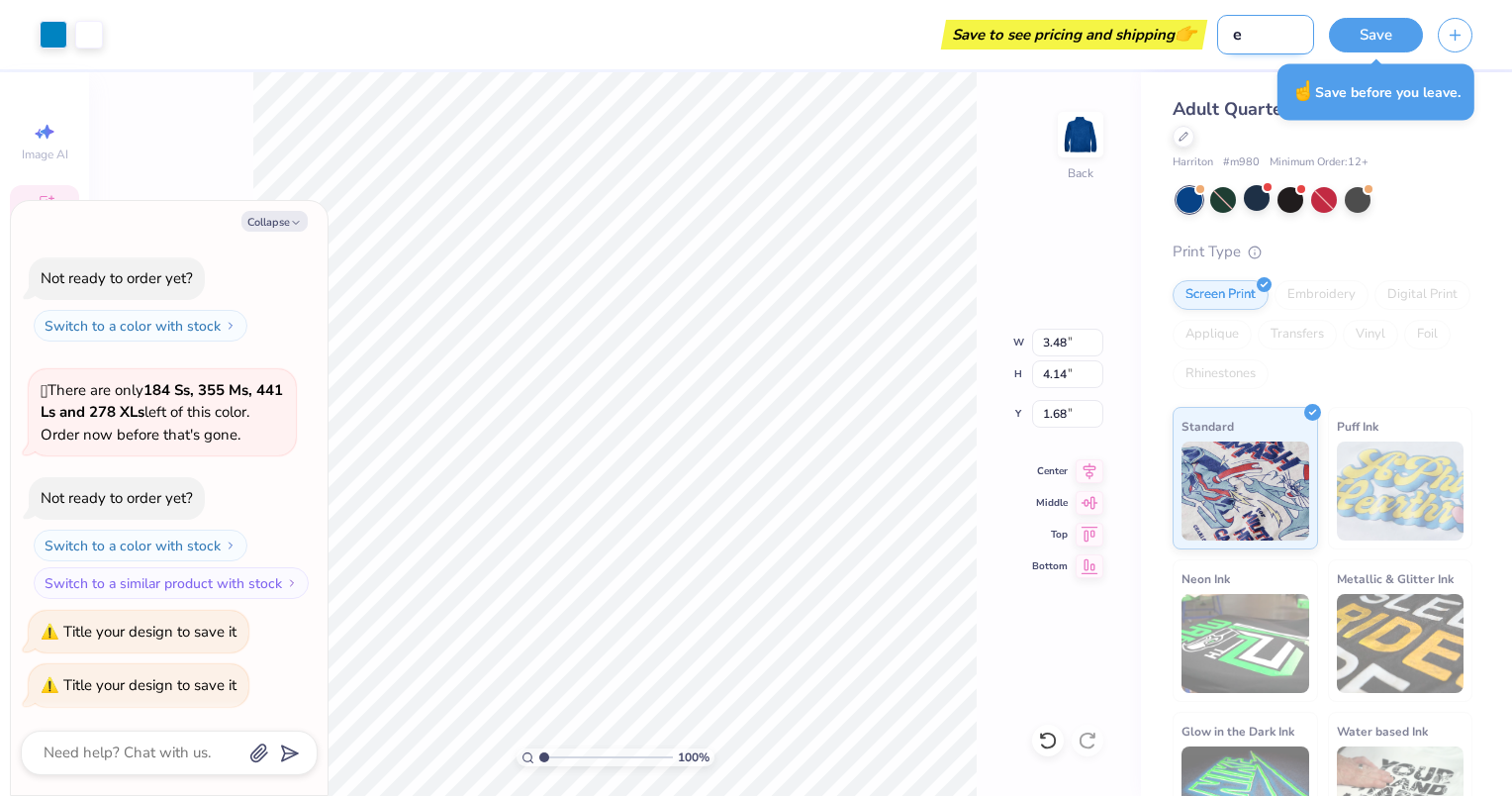 type on "em" 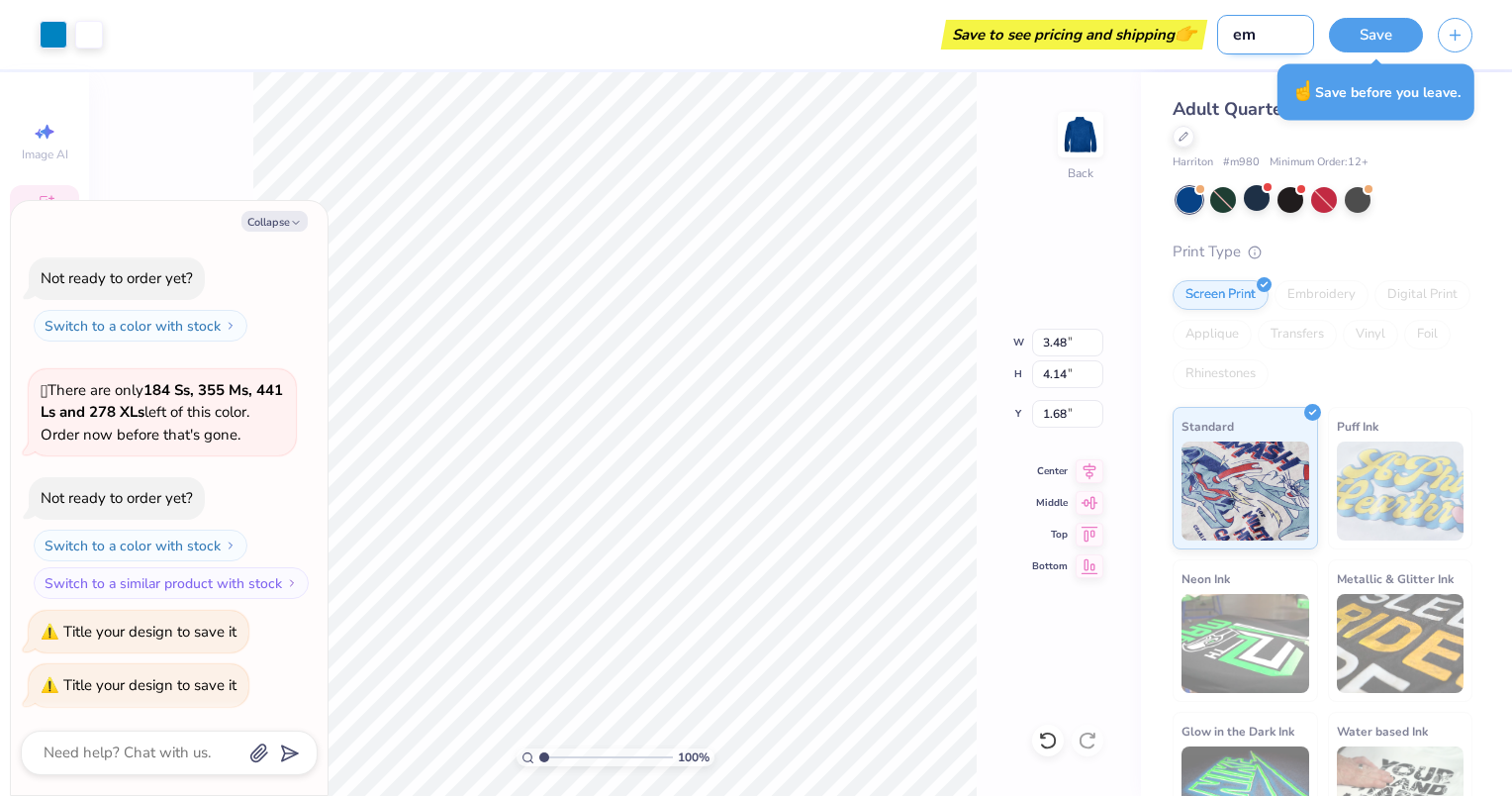 type on "emb" 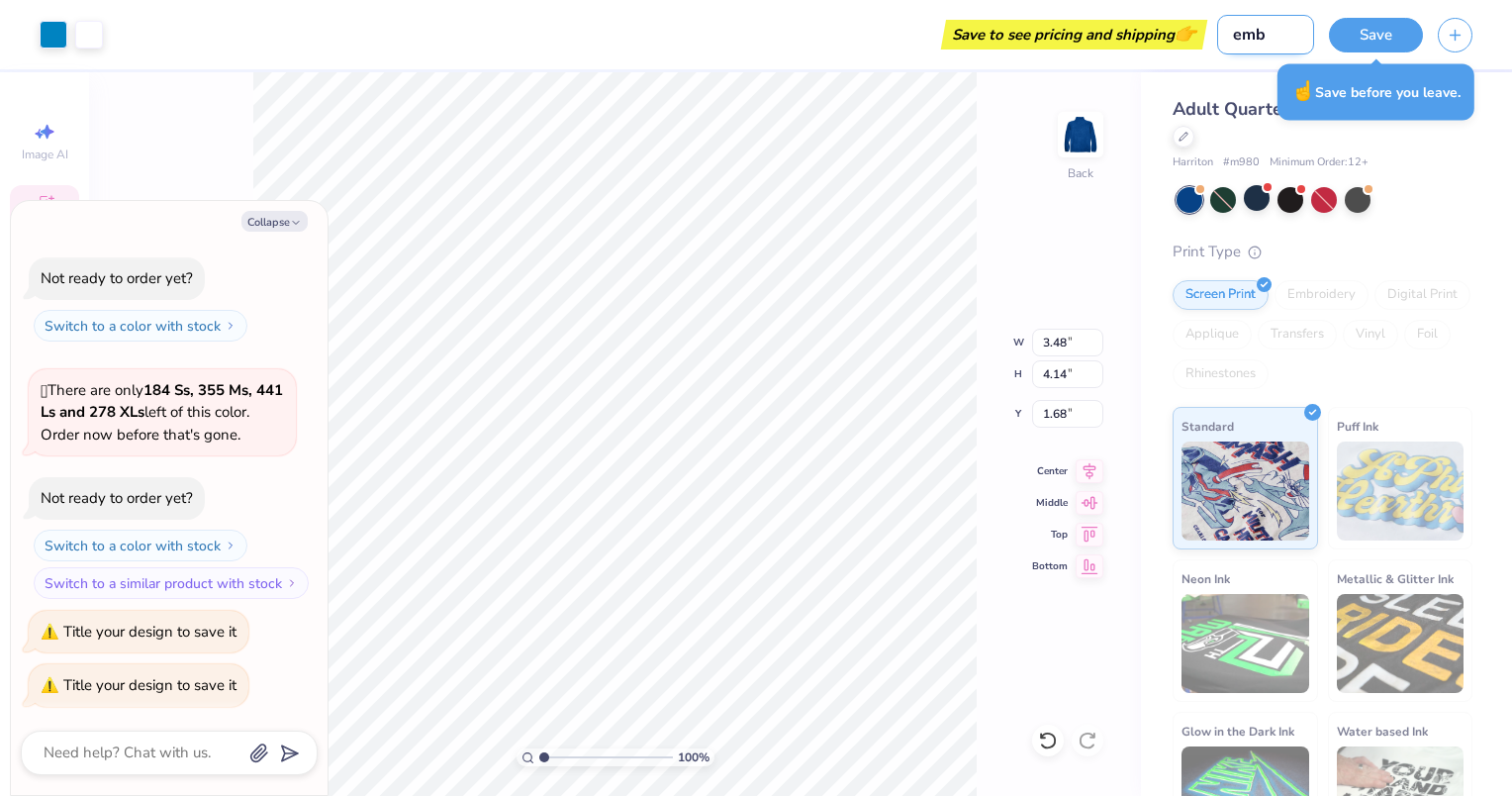 type on "embs" 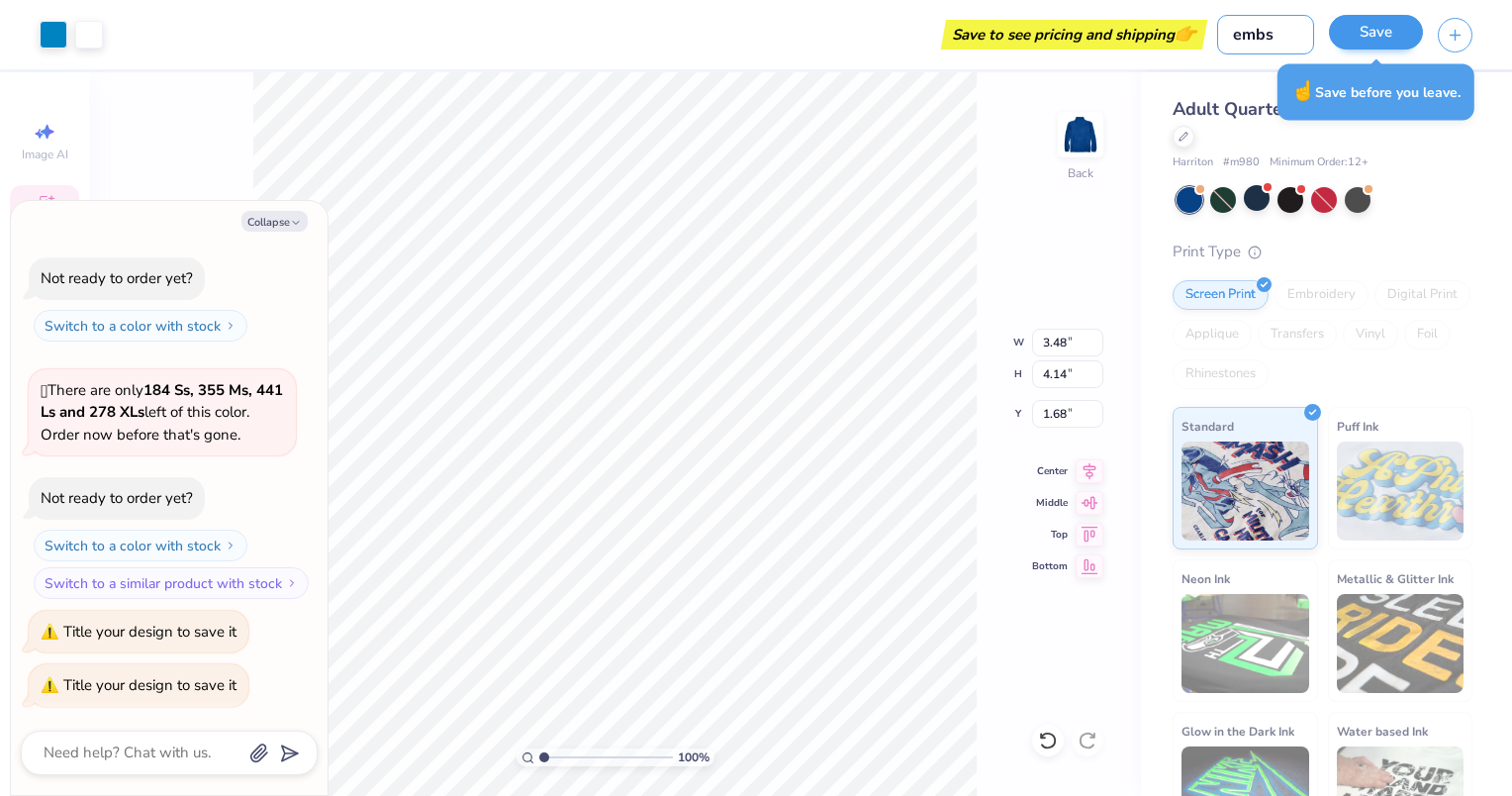 type on "embs" 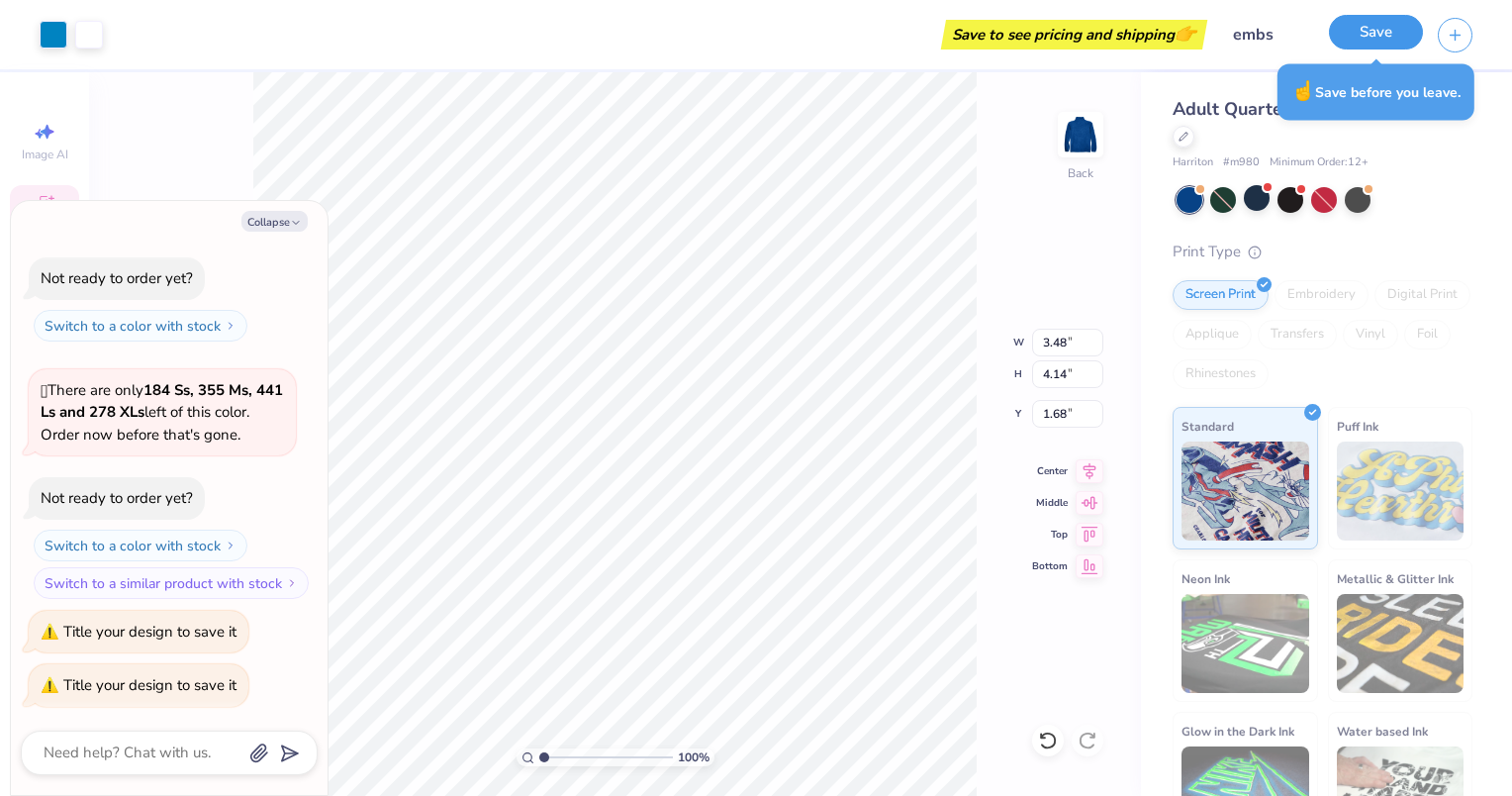 click on "Save" at bounding box center (1375, 32) 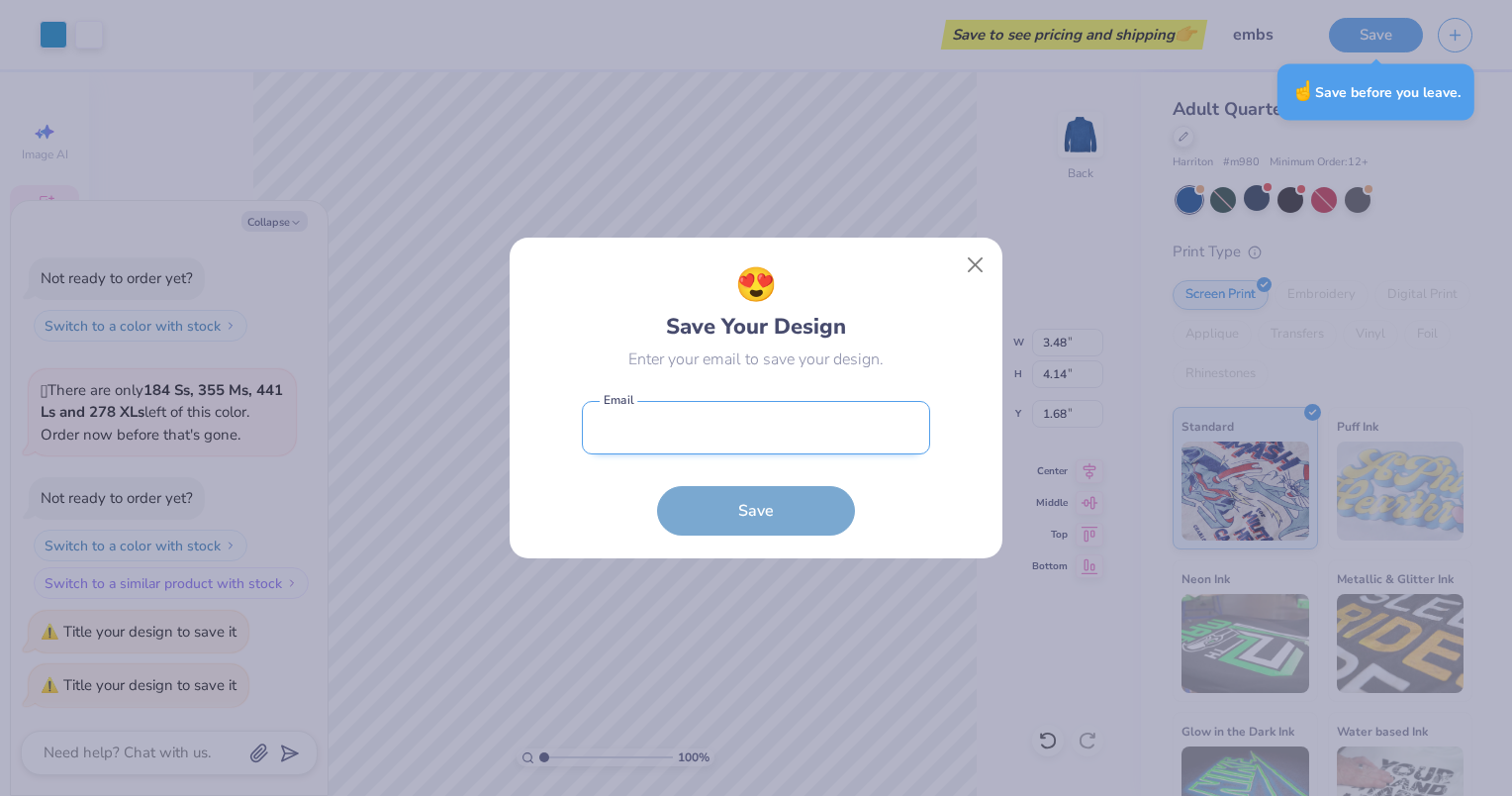 click at bounding box center [756, 428] 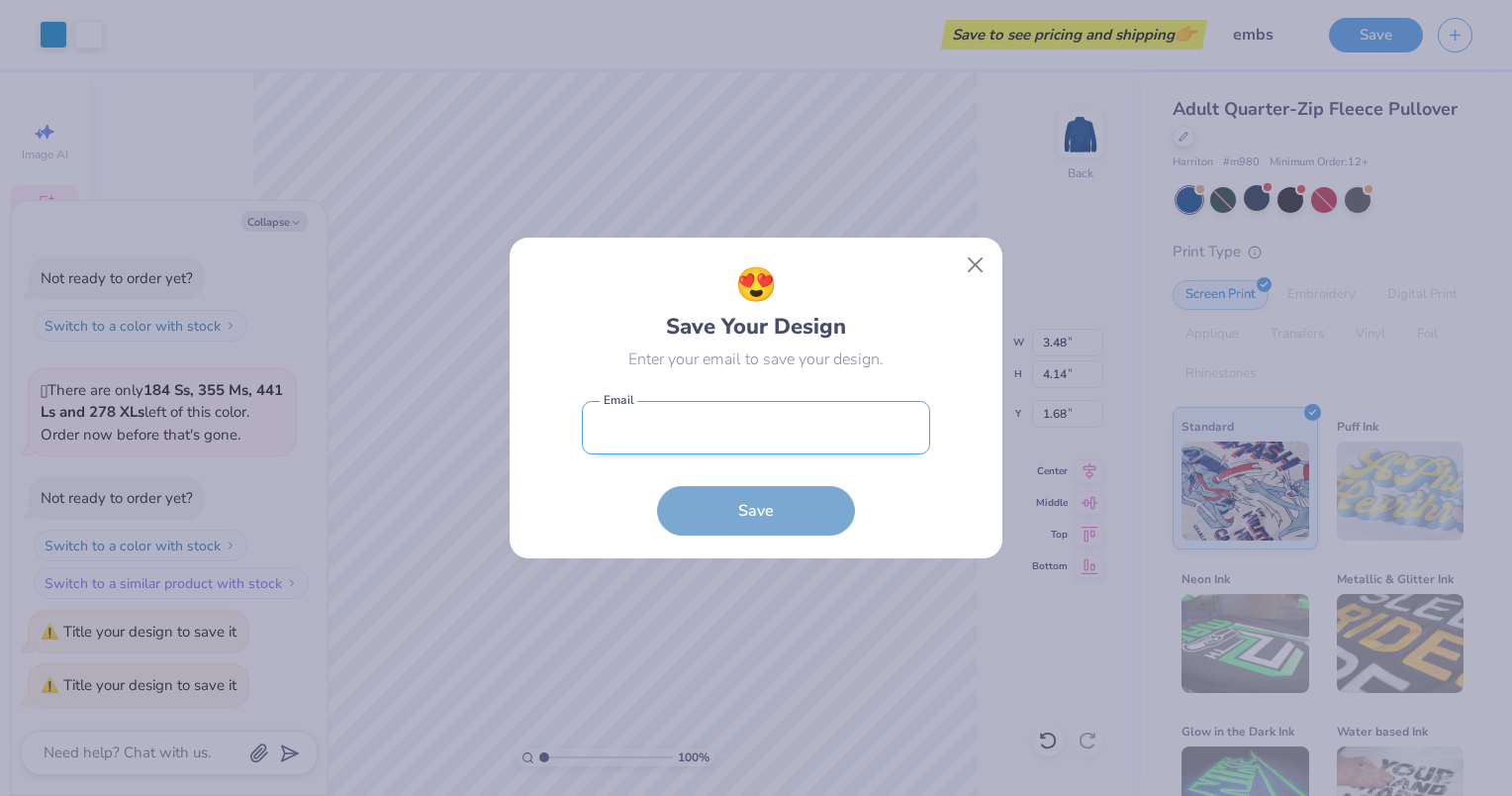type on "dmeson@[DOMAIN]" 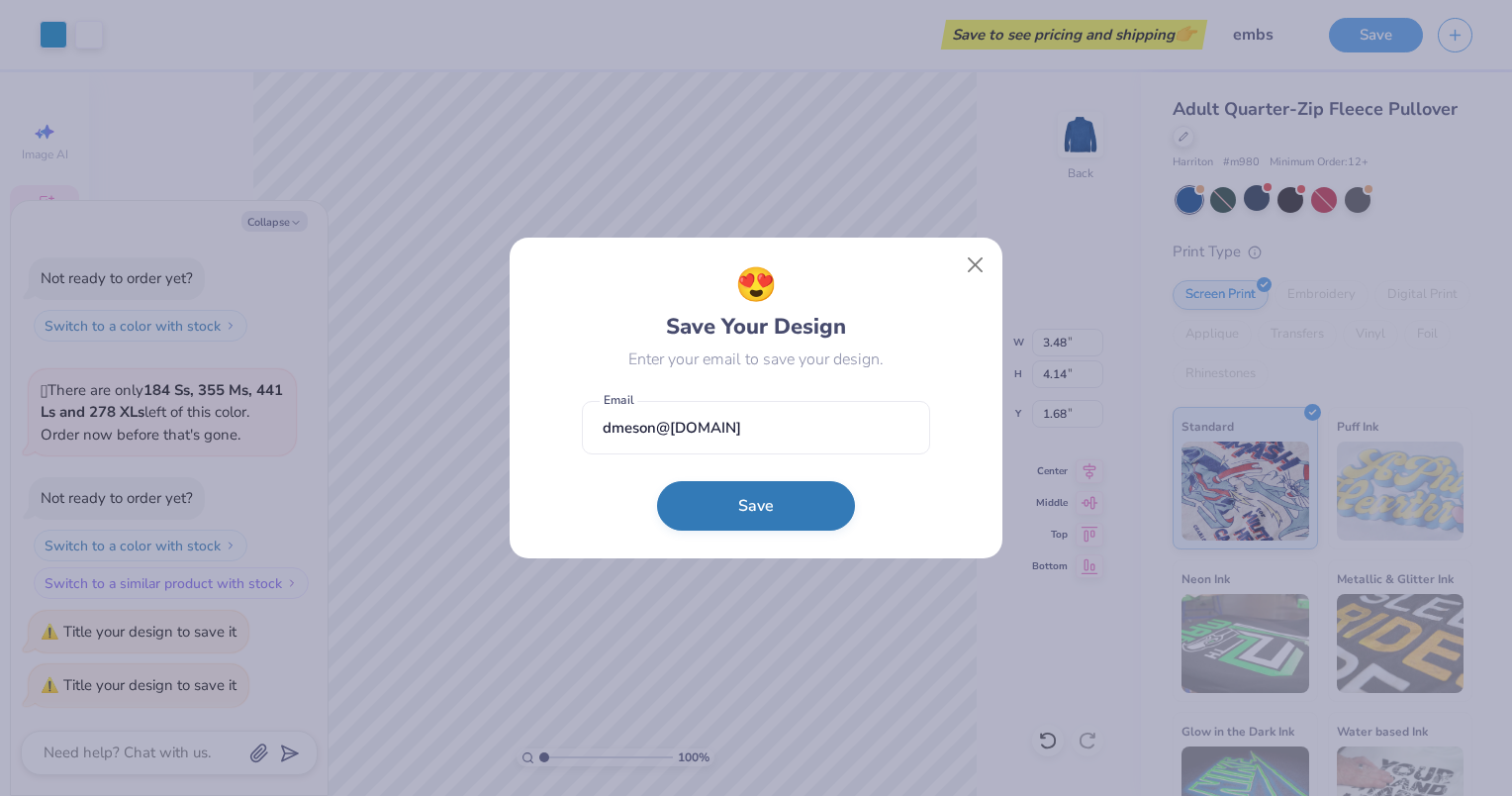 click on "Save" at bounding box center [756, 506] 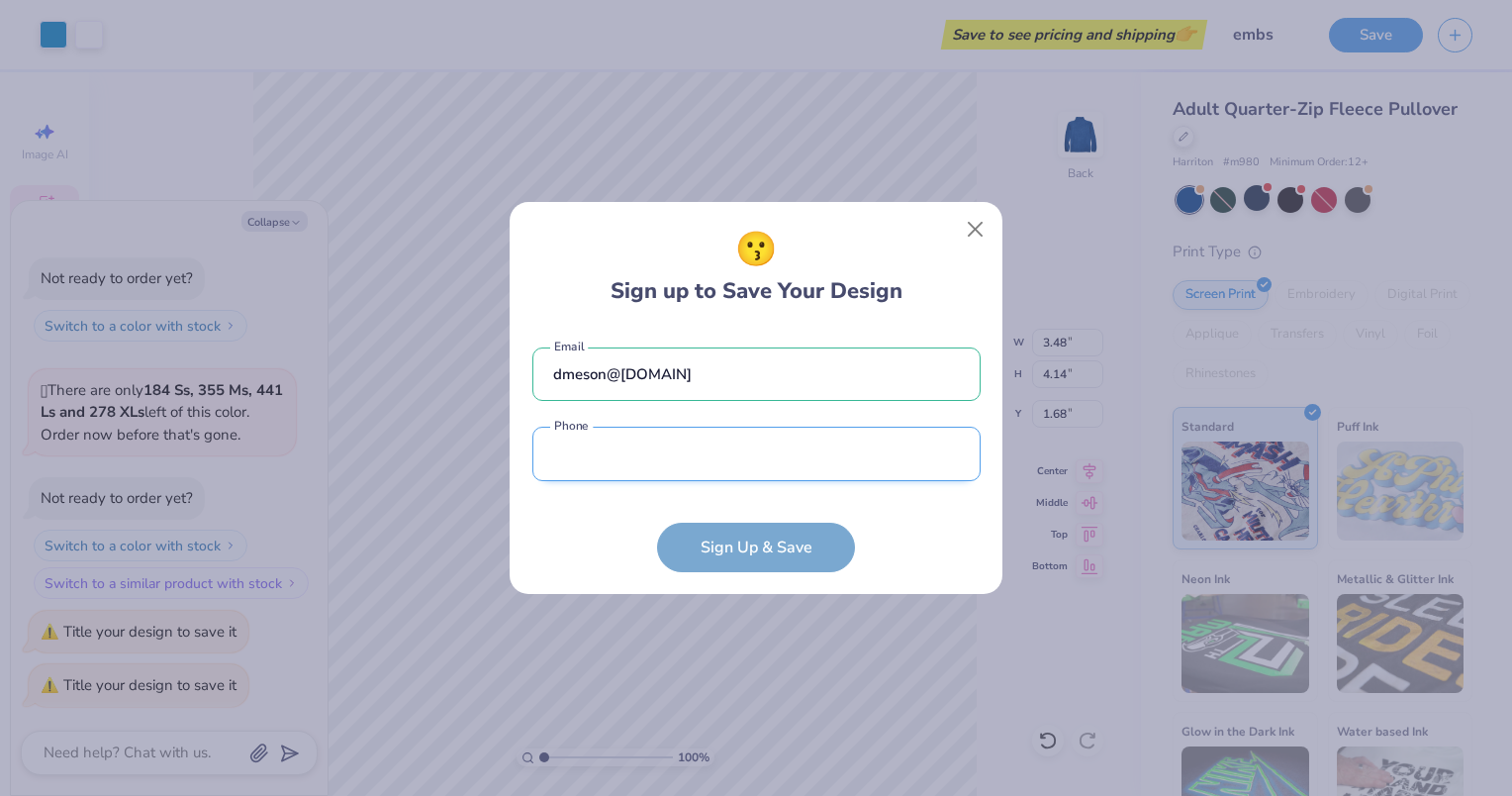 click at bounding box center [756, 453] 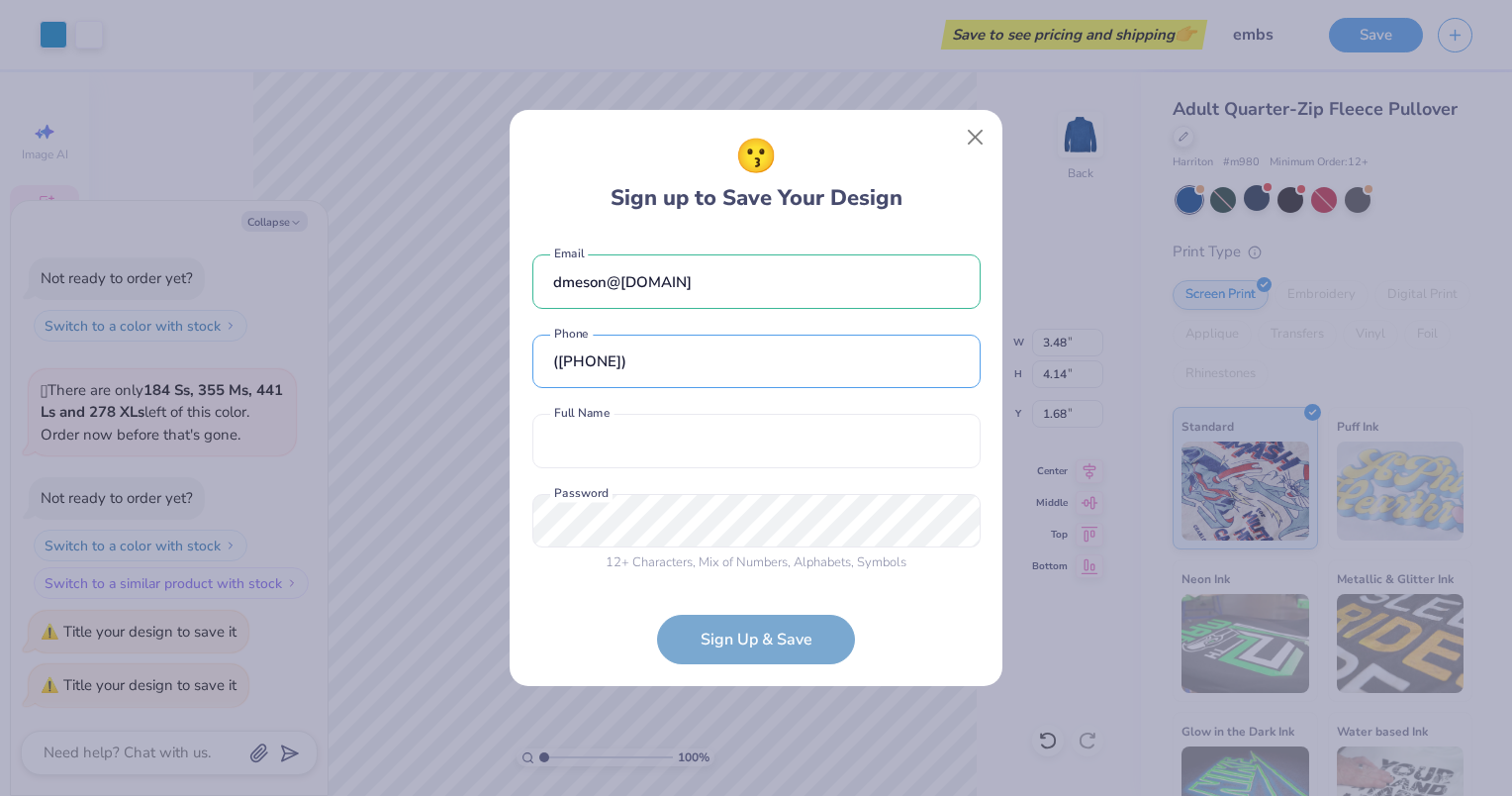 type on "([PHONE])" 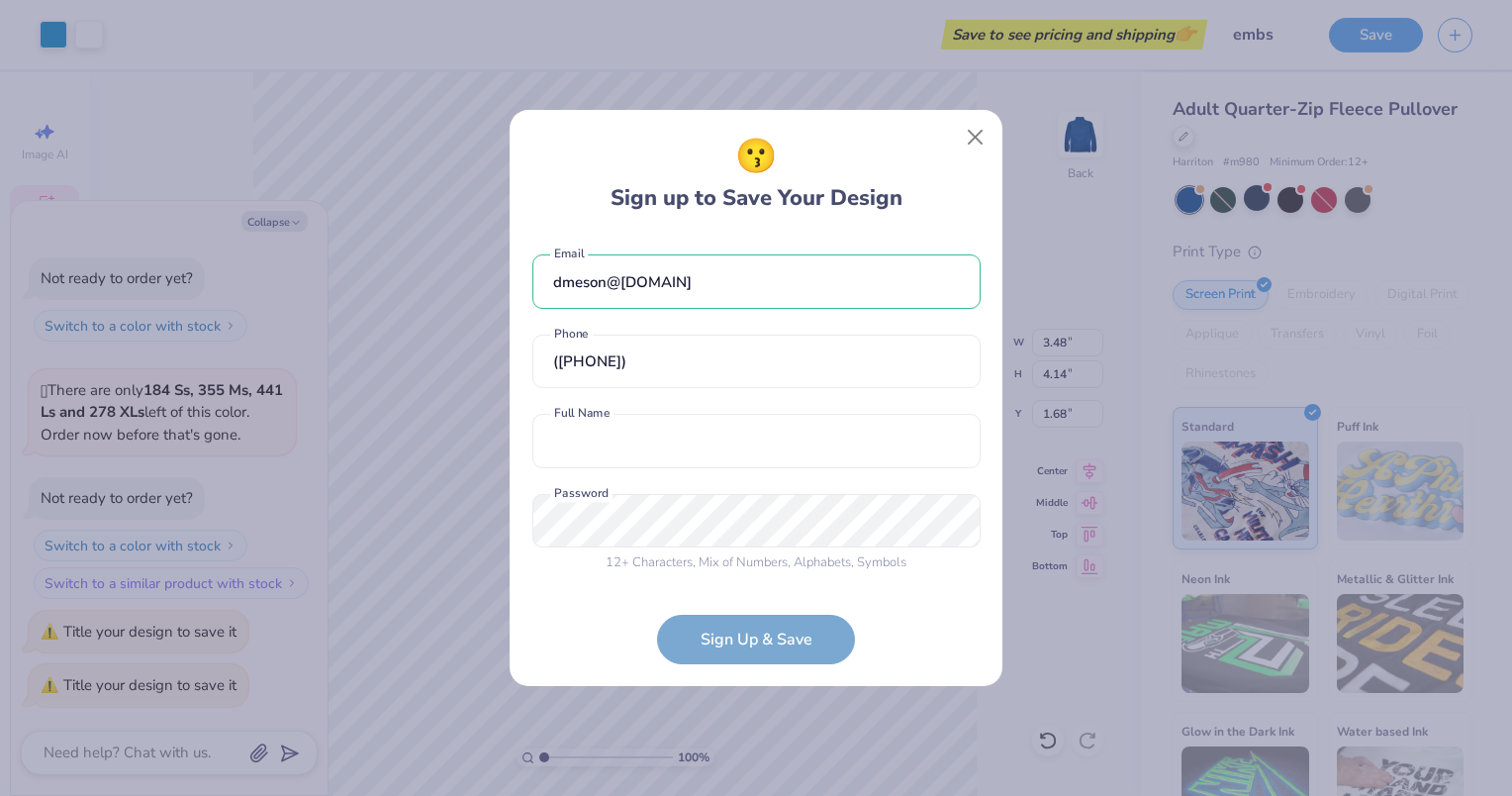 click on "dmeson@[DOMAIN] Email ([PHONE]) Phone Full Name is a required field Full Name 12 + Characters , Mix of   Numbers ,   Alphabets ,   Symbols Password is a required field Password" at bounding box center [756, 409] 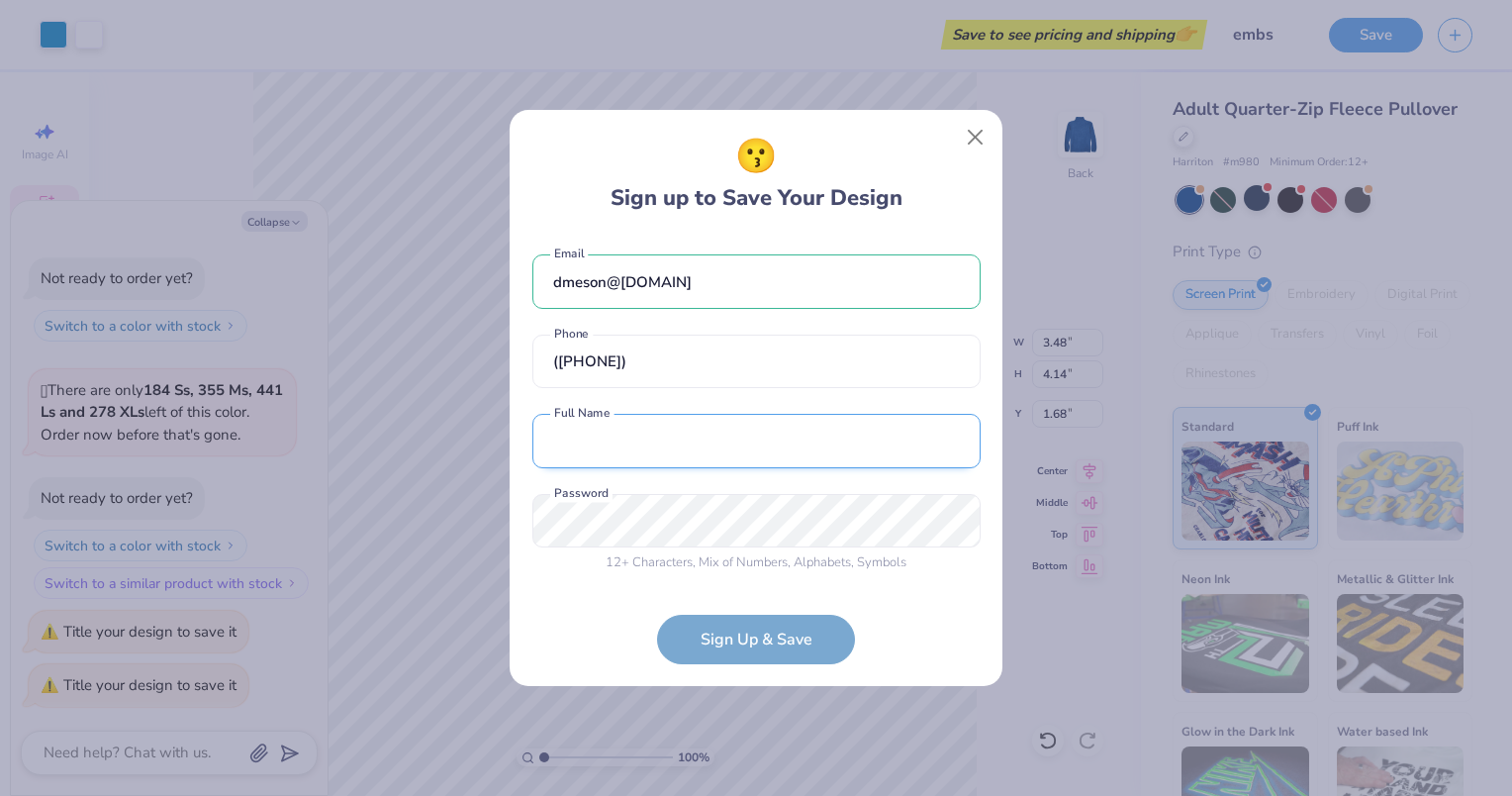 click at bounding box center [756, 441] 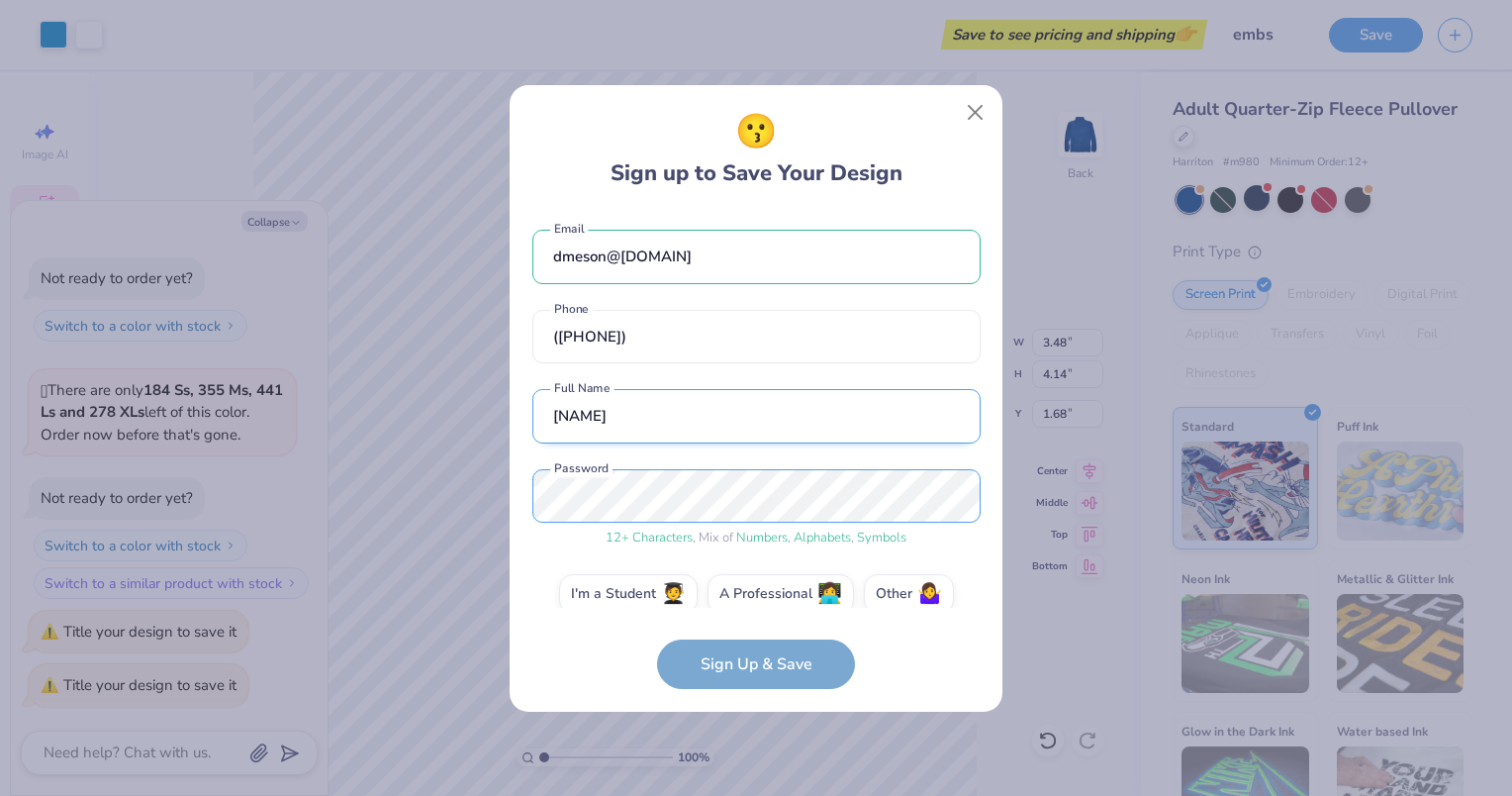 scroll, scrollTop: 24, scrollLeft: 0, axis: vertical 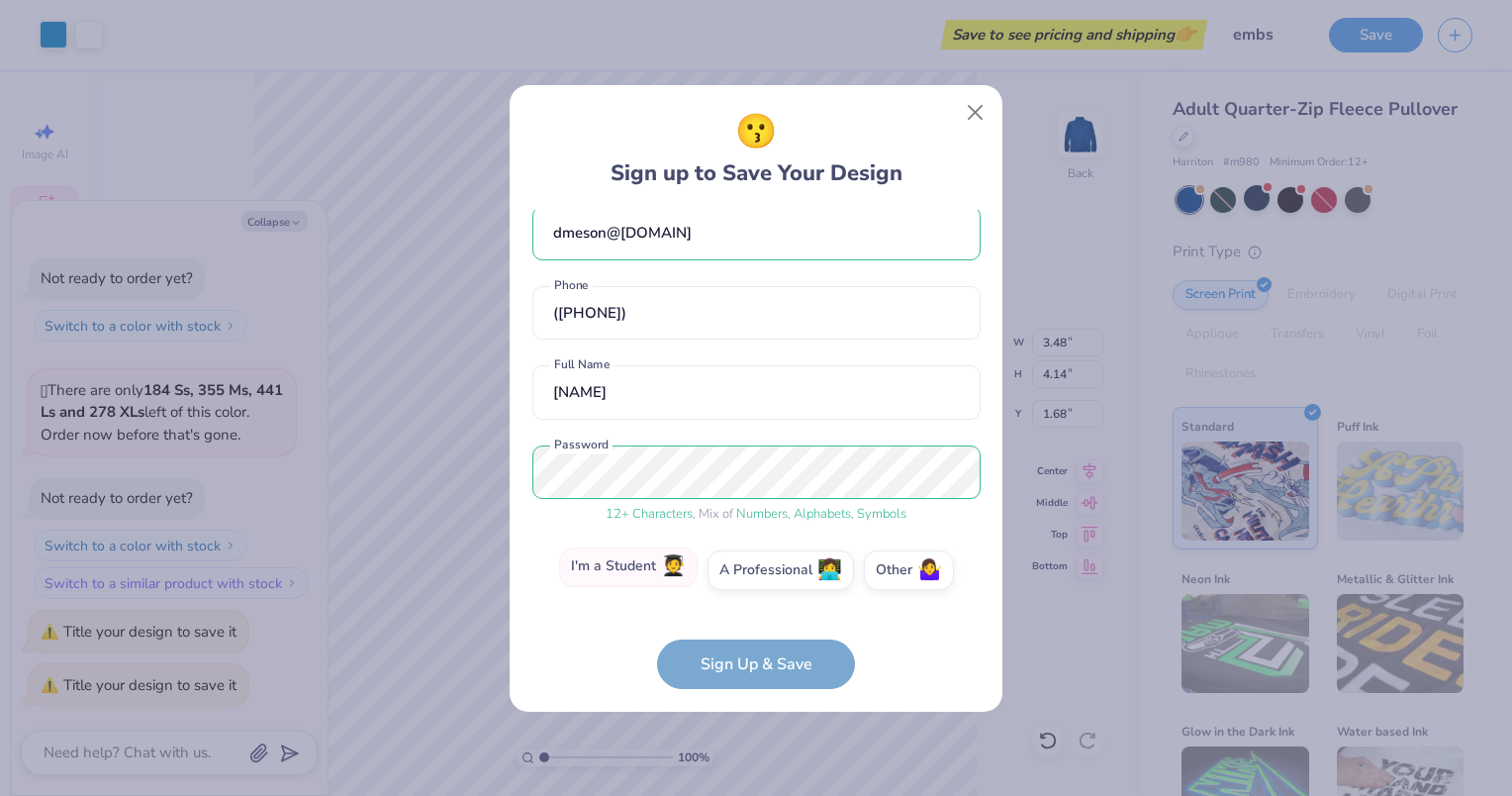 click on "🧑‍🎓" at bounding box center (673, 566) 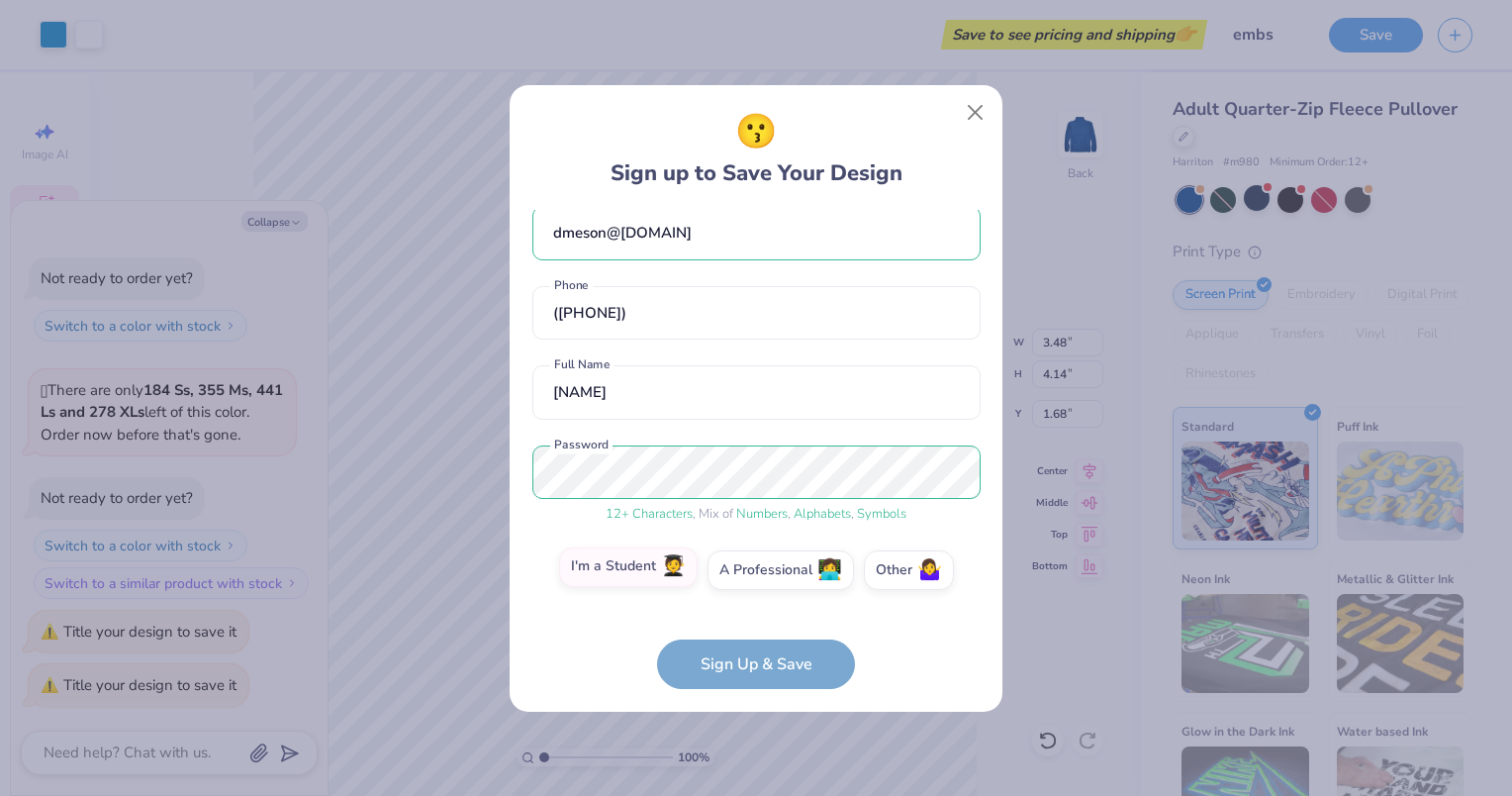click on "I'm a Student 🧑‍🎓" at bounding box center [756, 598] 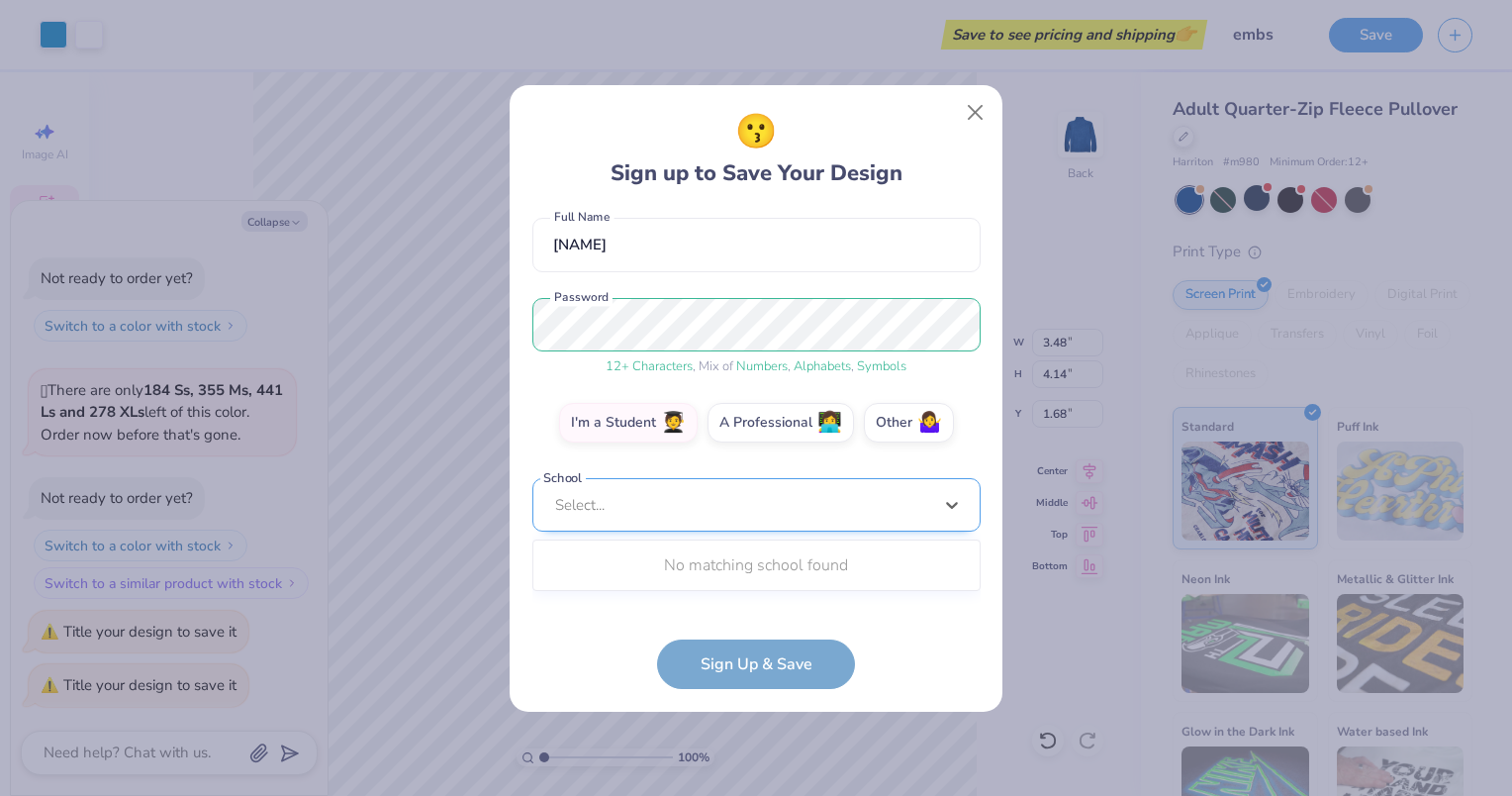 click on "Use Up and Down to choose options, press Enter to select the currently focused option, press Escape to exit the menu, press Tab to select the option and exit the menu. Select... No matching school found" at bounding box center [756, 535] 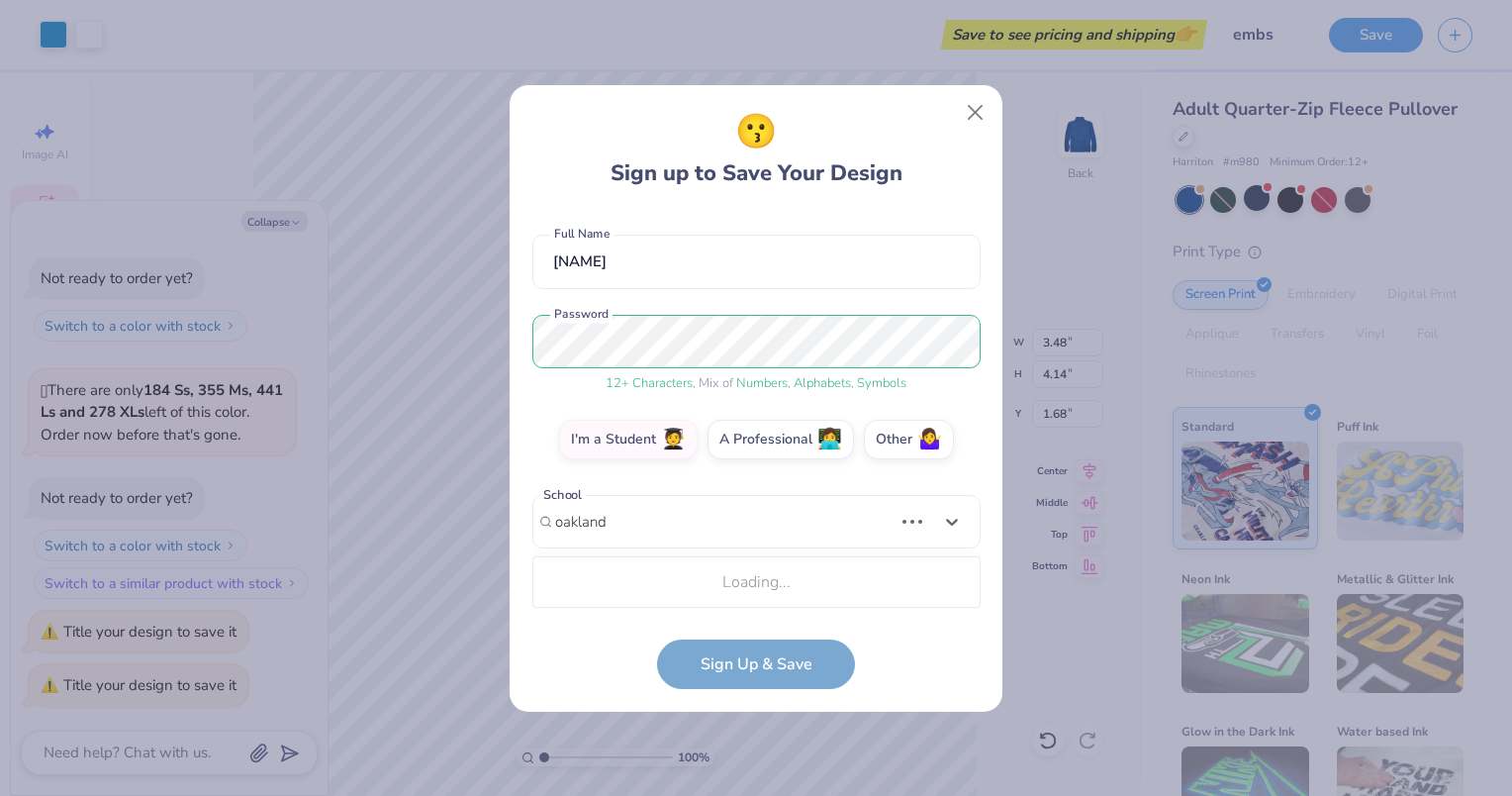 scroll, scrollTop: 401, scrollLeft: 0, axis: vertical 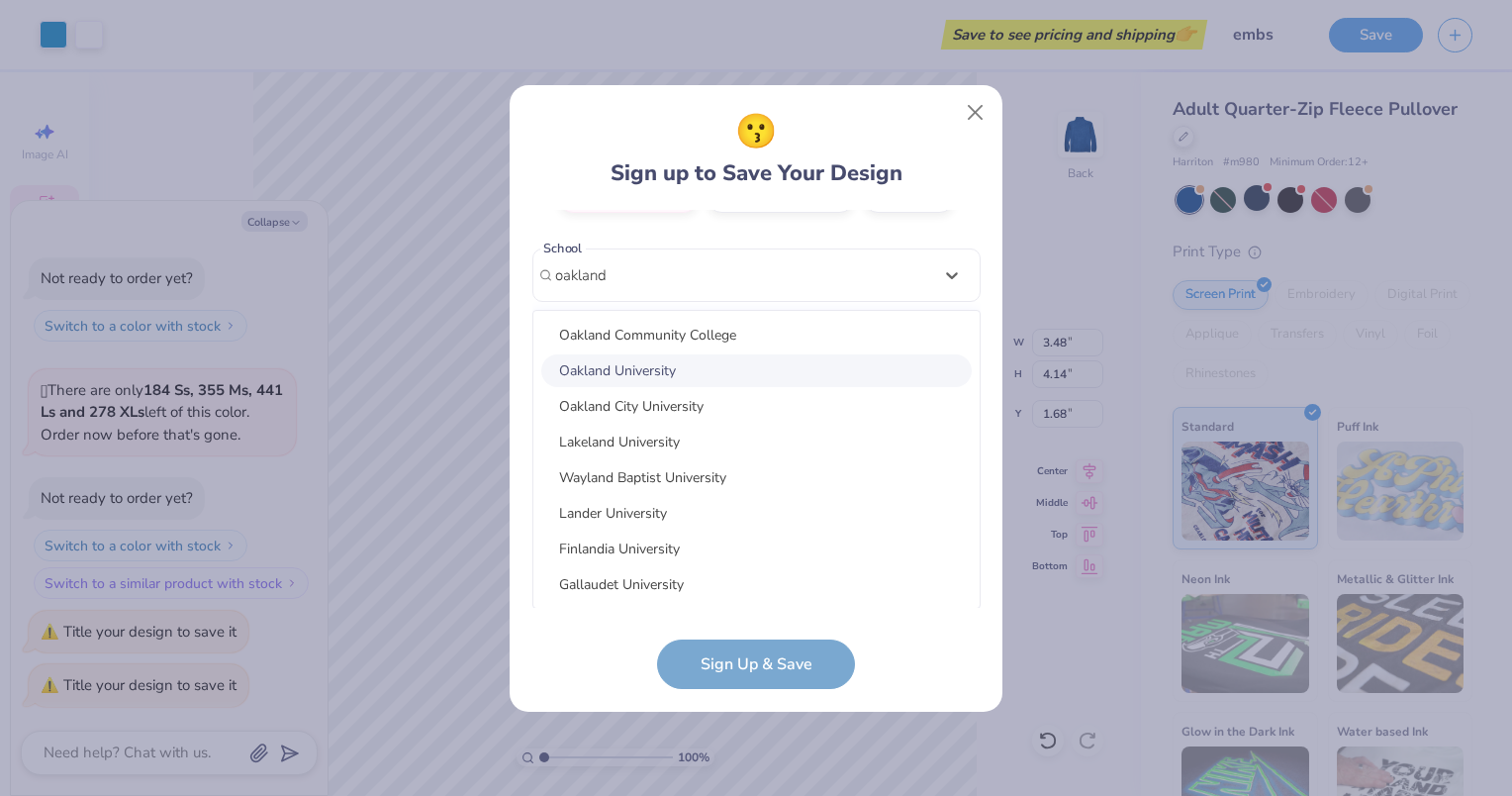 click on "Oakland University" at bounding box center (756, 370) 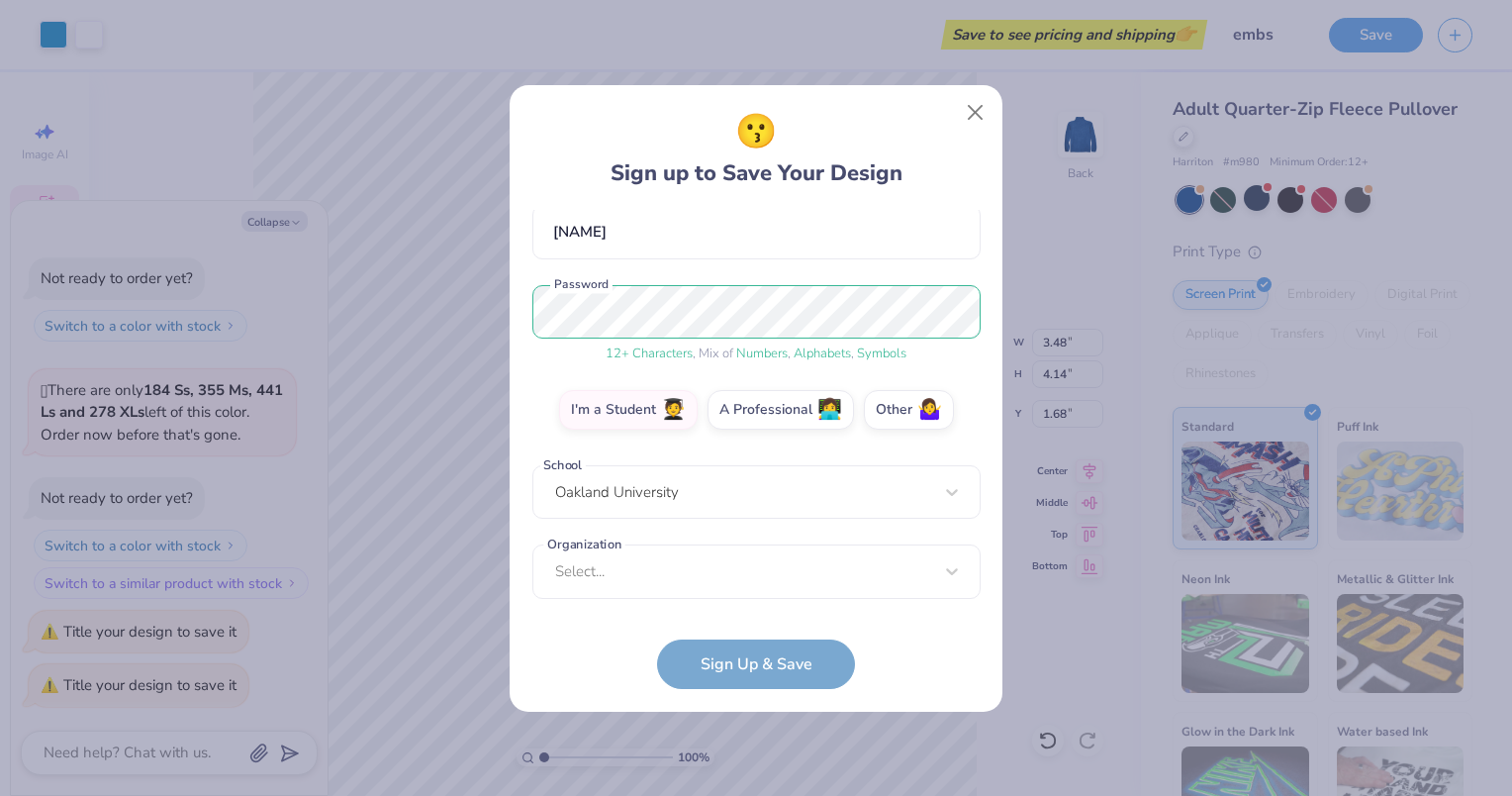 scroll, scrollTop: 184, scrollLeft: 0, axis: vertical 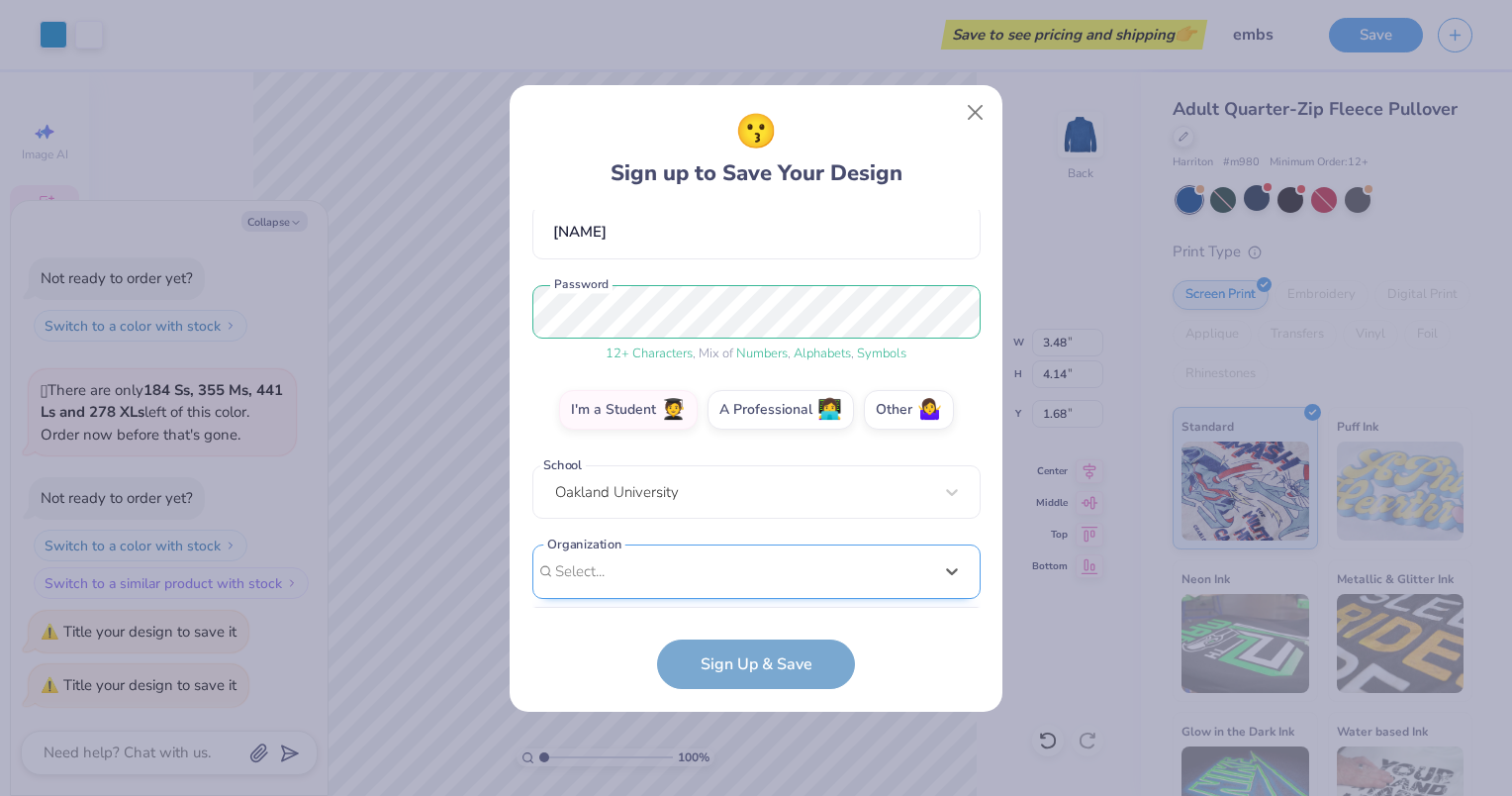 click on "option  focused, 8 of 15. 15 results available. Use Up and Down to choose options, press Enter to select the currently focused option, press Escape to exit the menu, press Tab to select the option and exit the menu. Select... 100 Collegiate Women 14 East Magazine 180 Degrees Consulting 202 Society 2025 class council 2025 Class Office 2026 Class Council 22 West Media 27 Heartbeats 314 Action 3D4E 4 Paws for Ability 4-H 45 Kings 49er Racing Club" at bounding box center (756, 725) 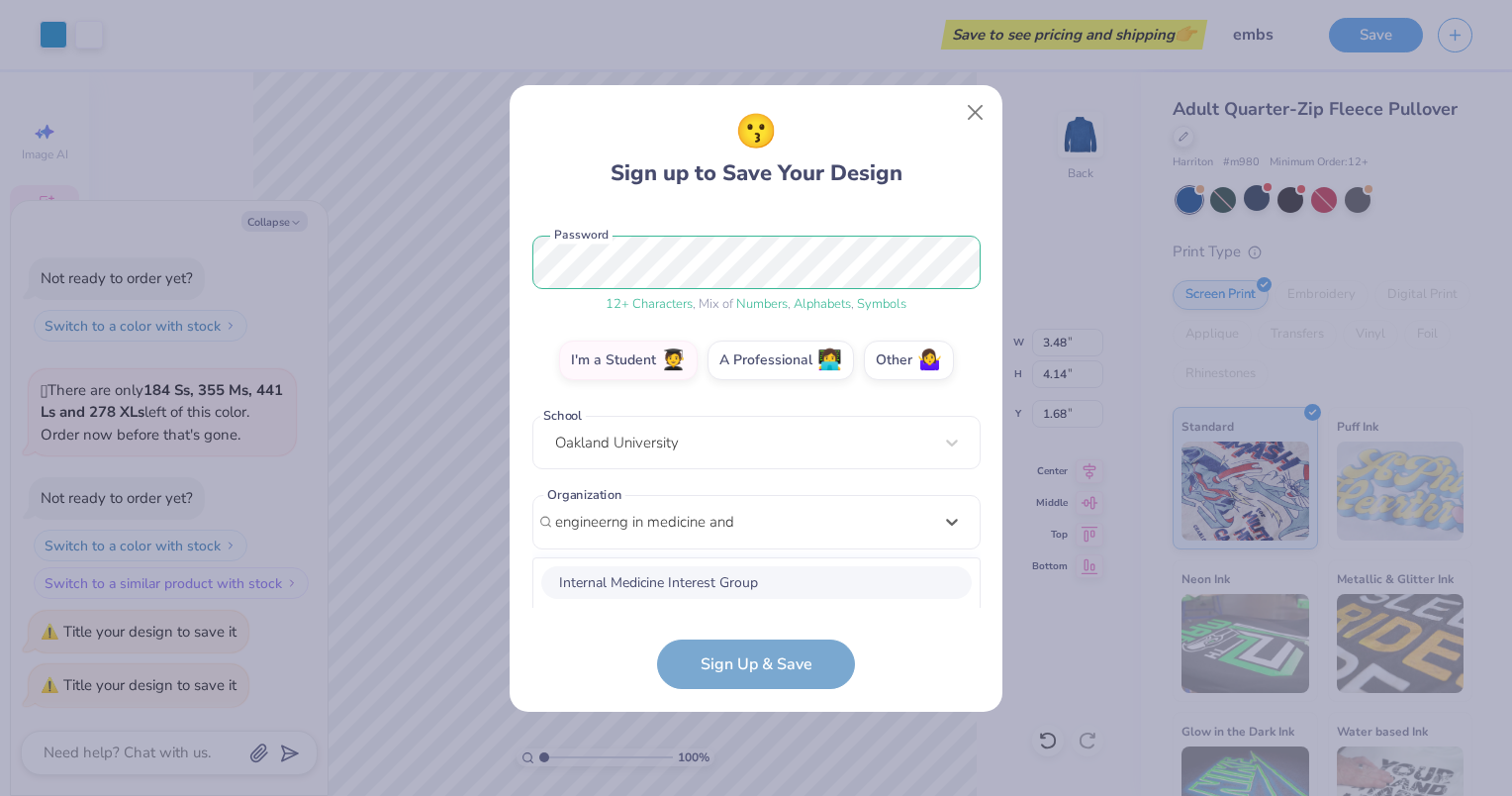 scroll, scrollTop: 481, scrollLeft: 0, axis: vertical 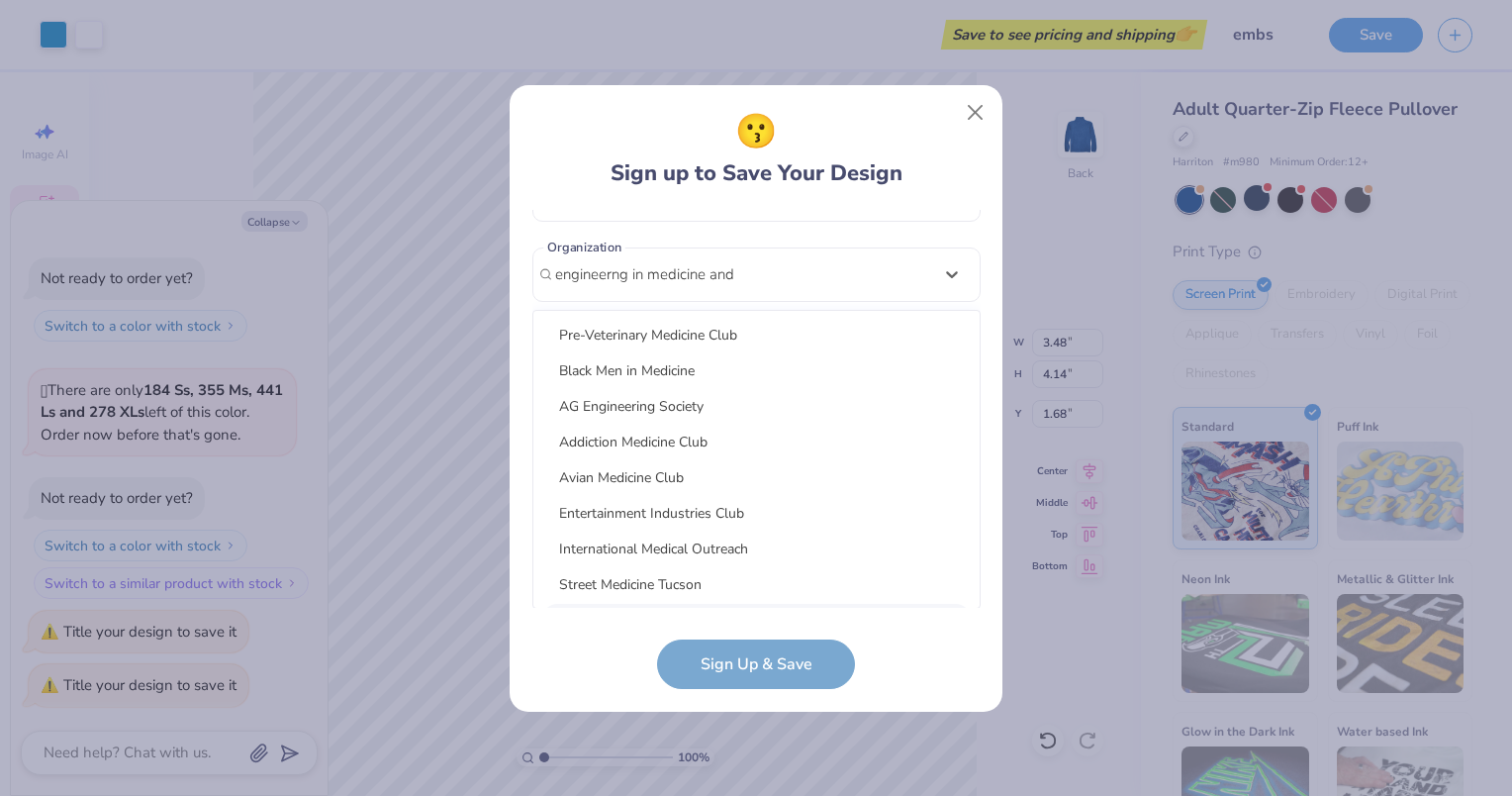 type on "engineerng in medicine and" 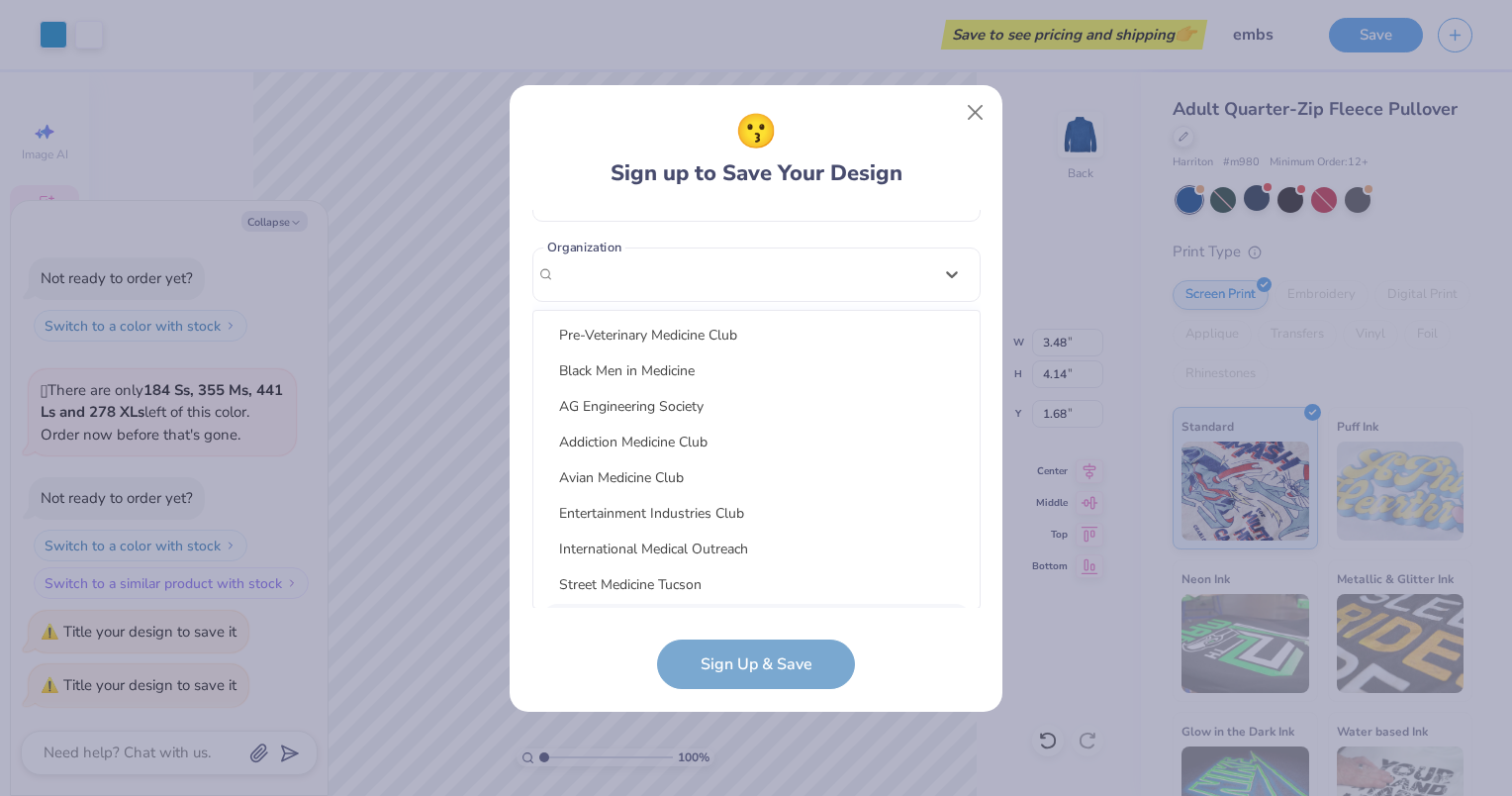 scroll, scrollTop: 184, scrollLeft: 0, axis: vertical 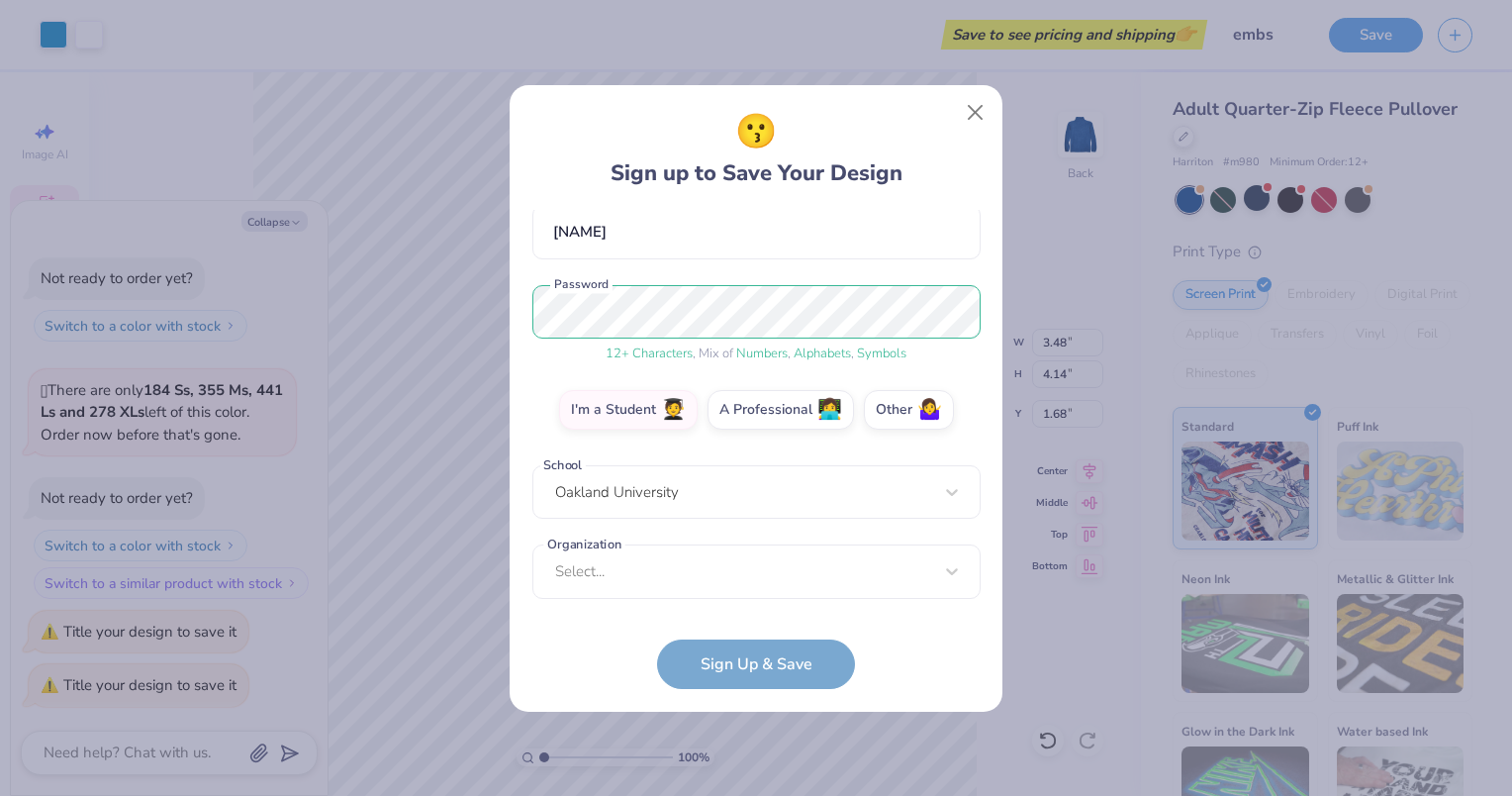 click on "dmeson@example.com Email ([PHONE]) Phone Daniela Meson De La Fuente Full Name 12 + Characters , Mix of   Numbers ,   Alphabets ,   Symbols Password I'm a Student 🧑‍🎓 A Professional 👩‍💻 Other 🤷‍♀️ School Oakland University Organization Select... Organization cannot be null Sign Up & Save" at bounding box center (756, 449) 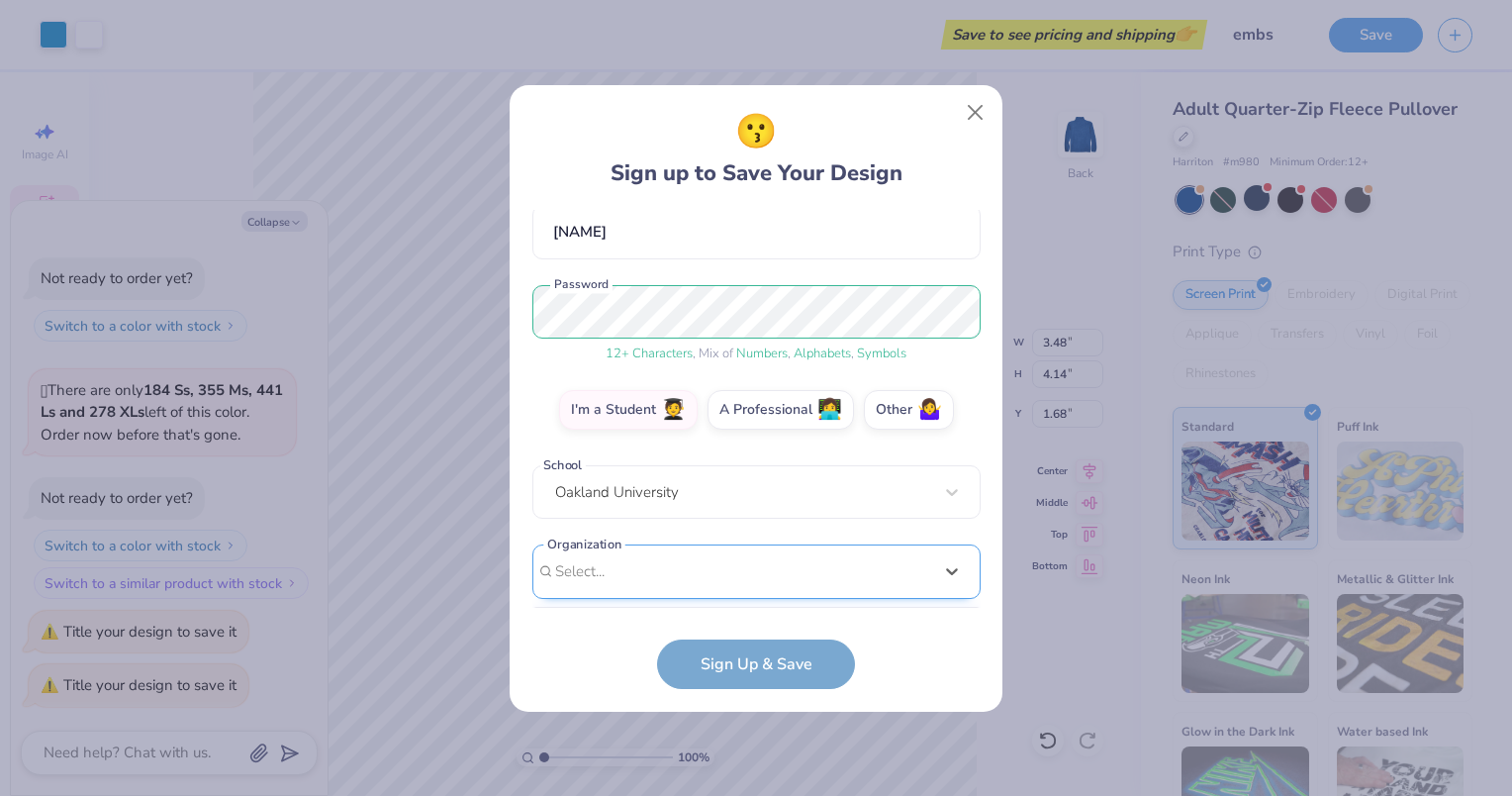 click on "option  focused, 8 of 15. 15 results available. Use Up and Down to choose options, press Enter to select the currently focused option, press Escape to exit the menu, press Tab to select the option and exit the menu. Select... 100 Collegiate Women 14 East Magazine 180 Degrees Consulting 202 Society 2025 class council 2025 Class Office 2026 Class Council 22 West Media 27 Heartbeats 314 Action 3D4E 4 Paws for Ability 4-H 45 Kings 49er Racing Club" at bounding box center [756, 725] 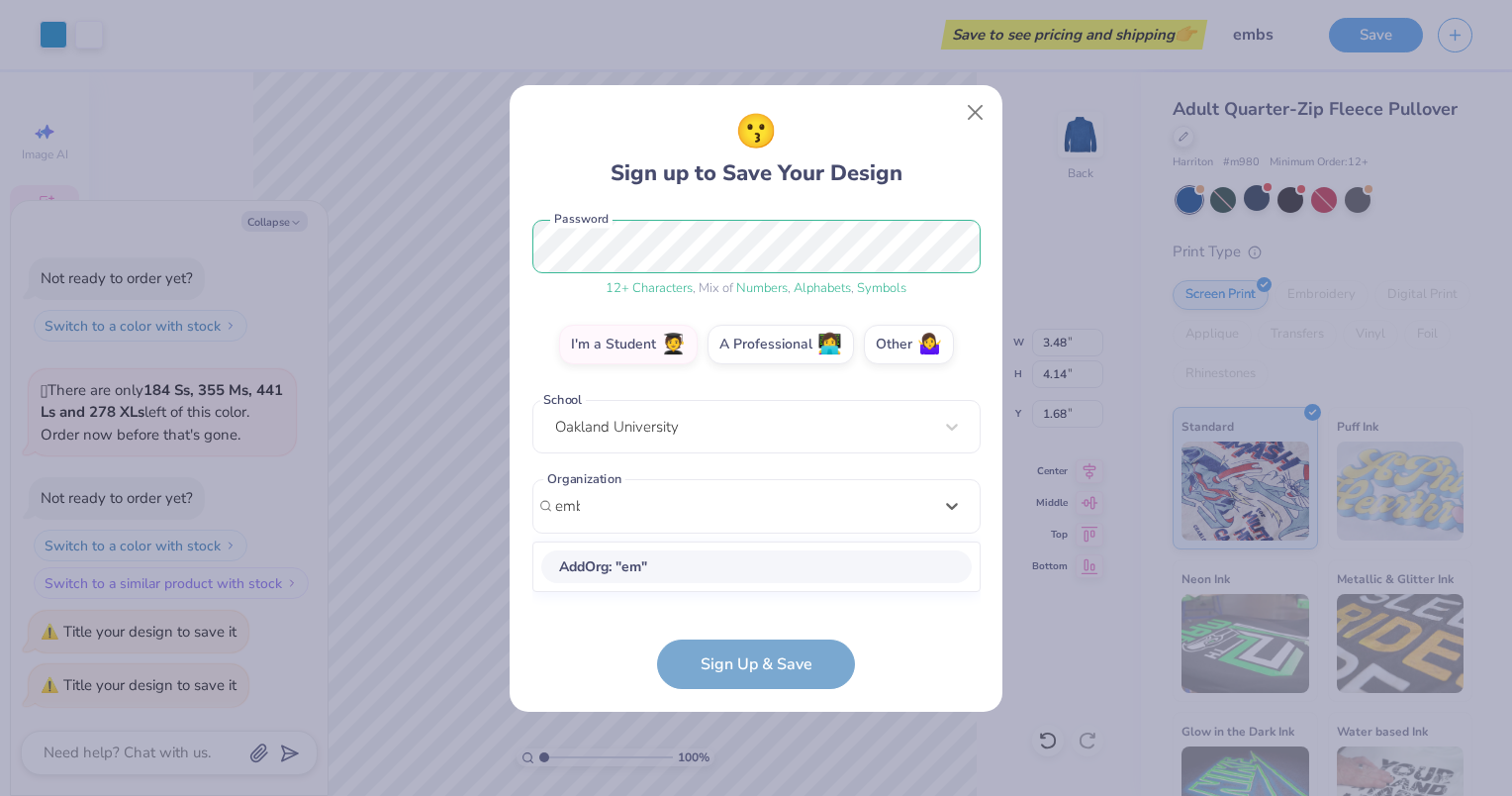 type on "embs" 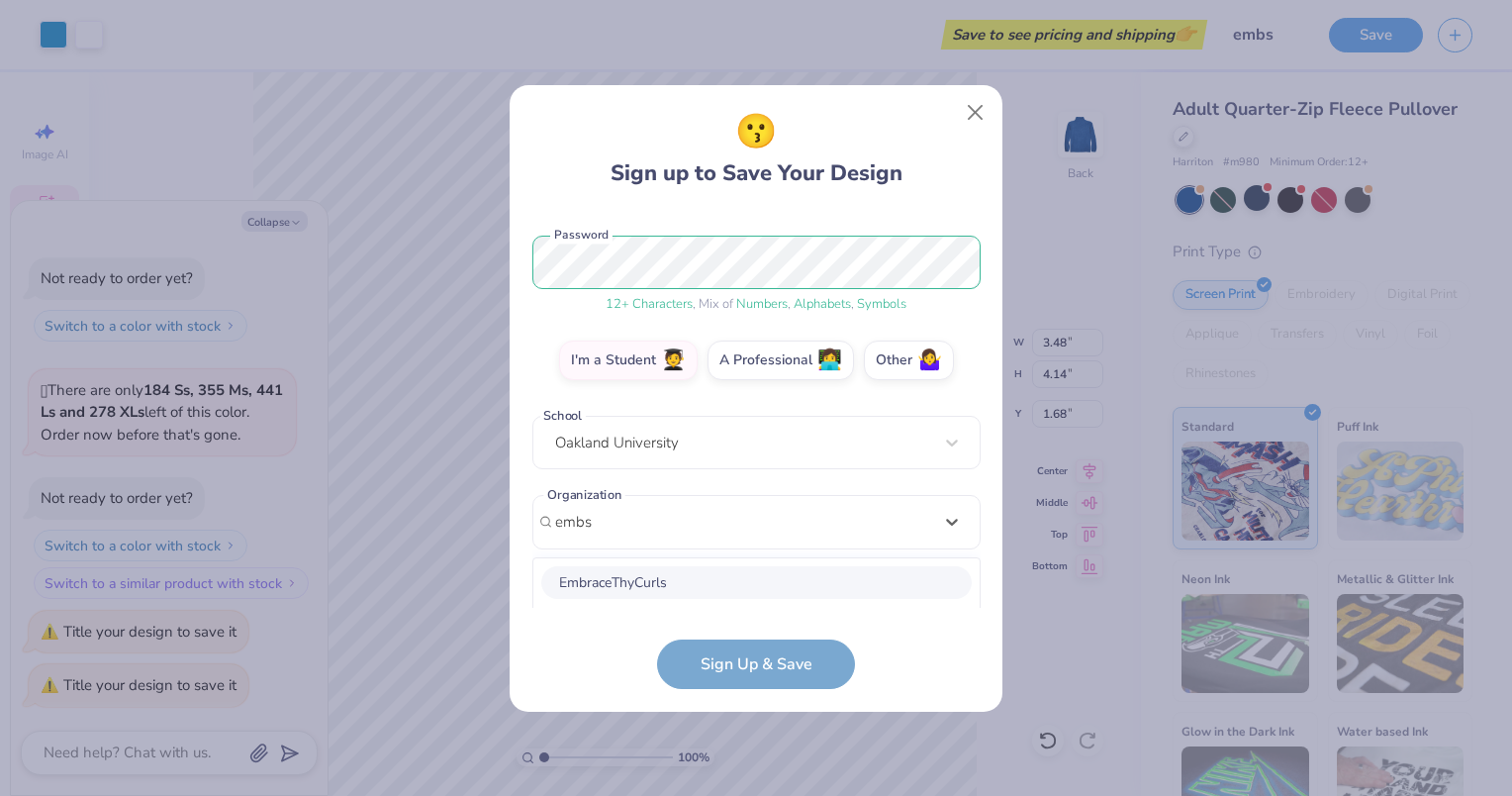 scroll, scrollTop: 481, scrollLeft: 0, axis: vertical 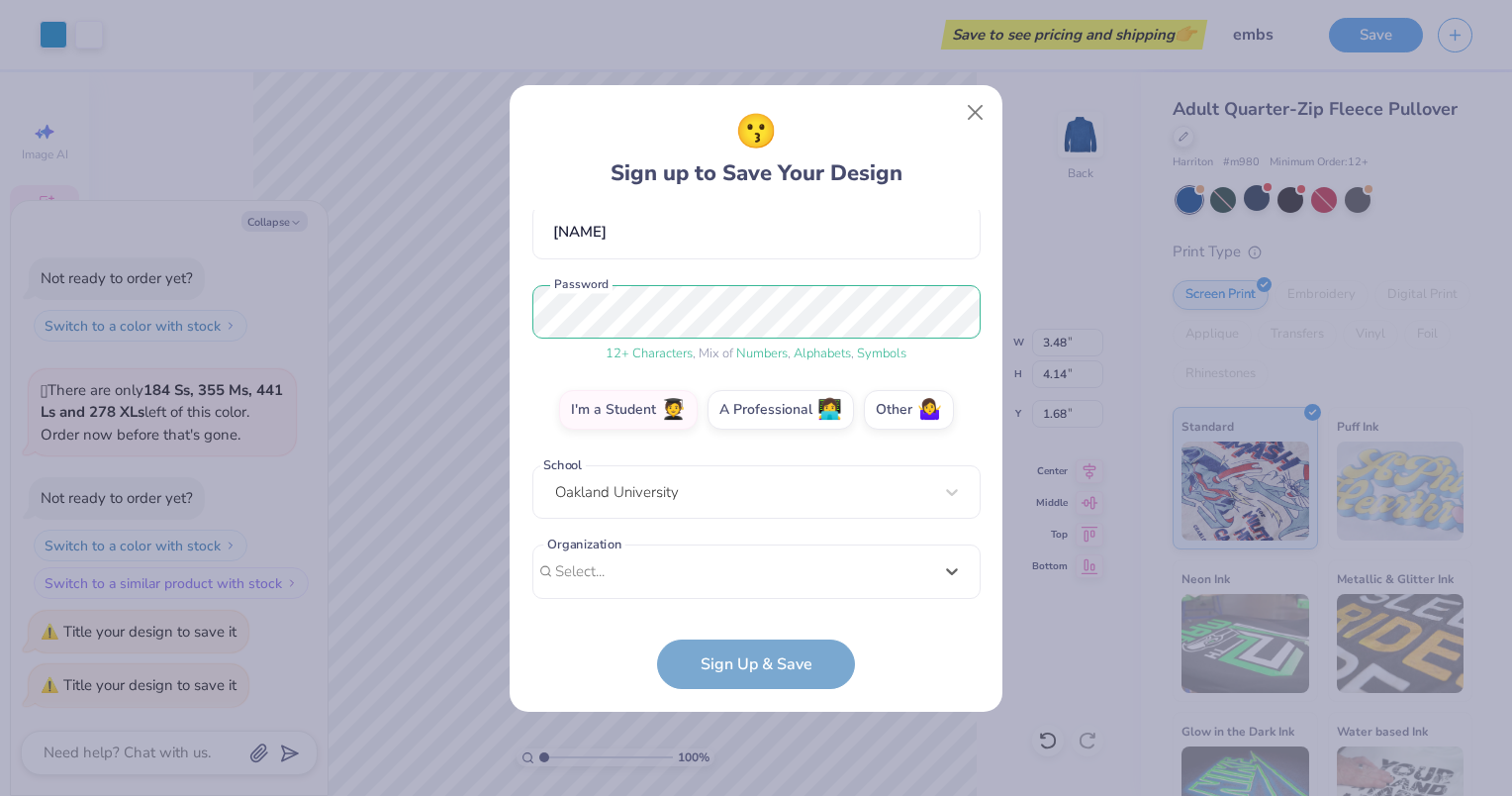 drag, startPoint x: 629, startPoint y: 268, endPoint x: 454, endPoint y: 300, distance: 177.9017 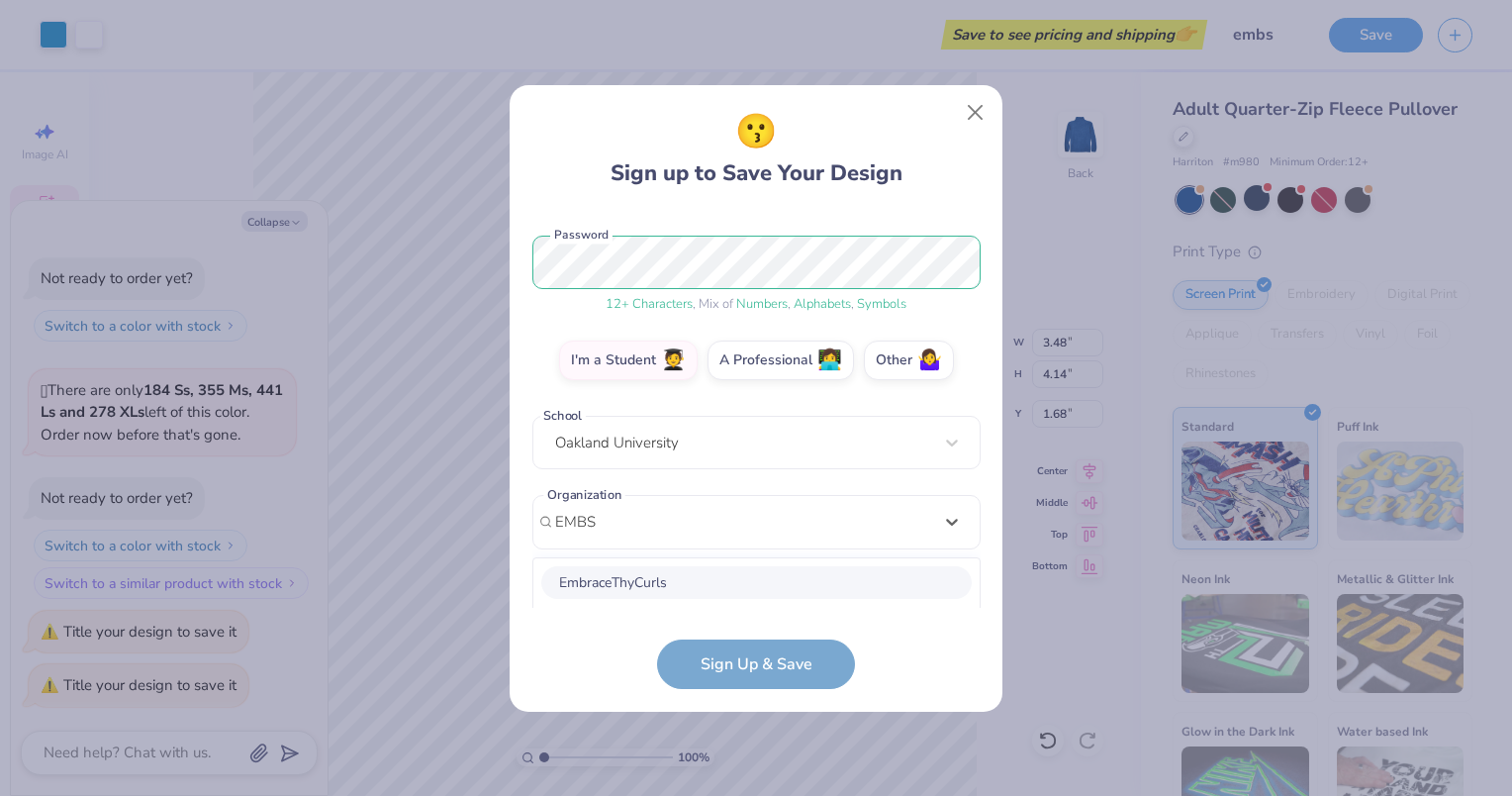 scroll, scrollTop: 481, scrollLeft: 0, axis: vertical 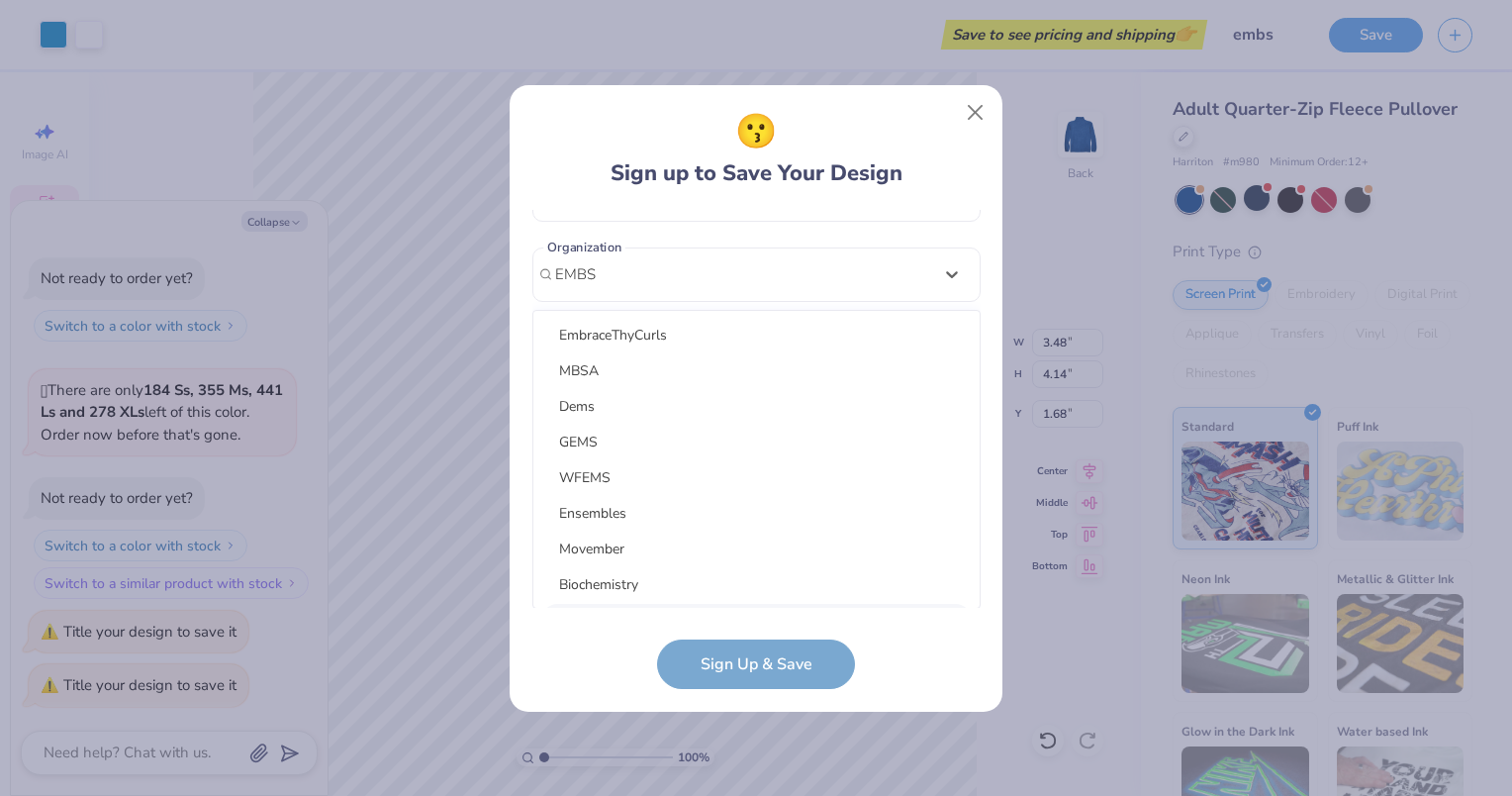 type on "EMBS" 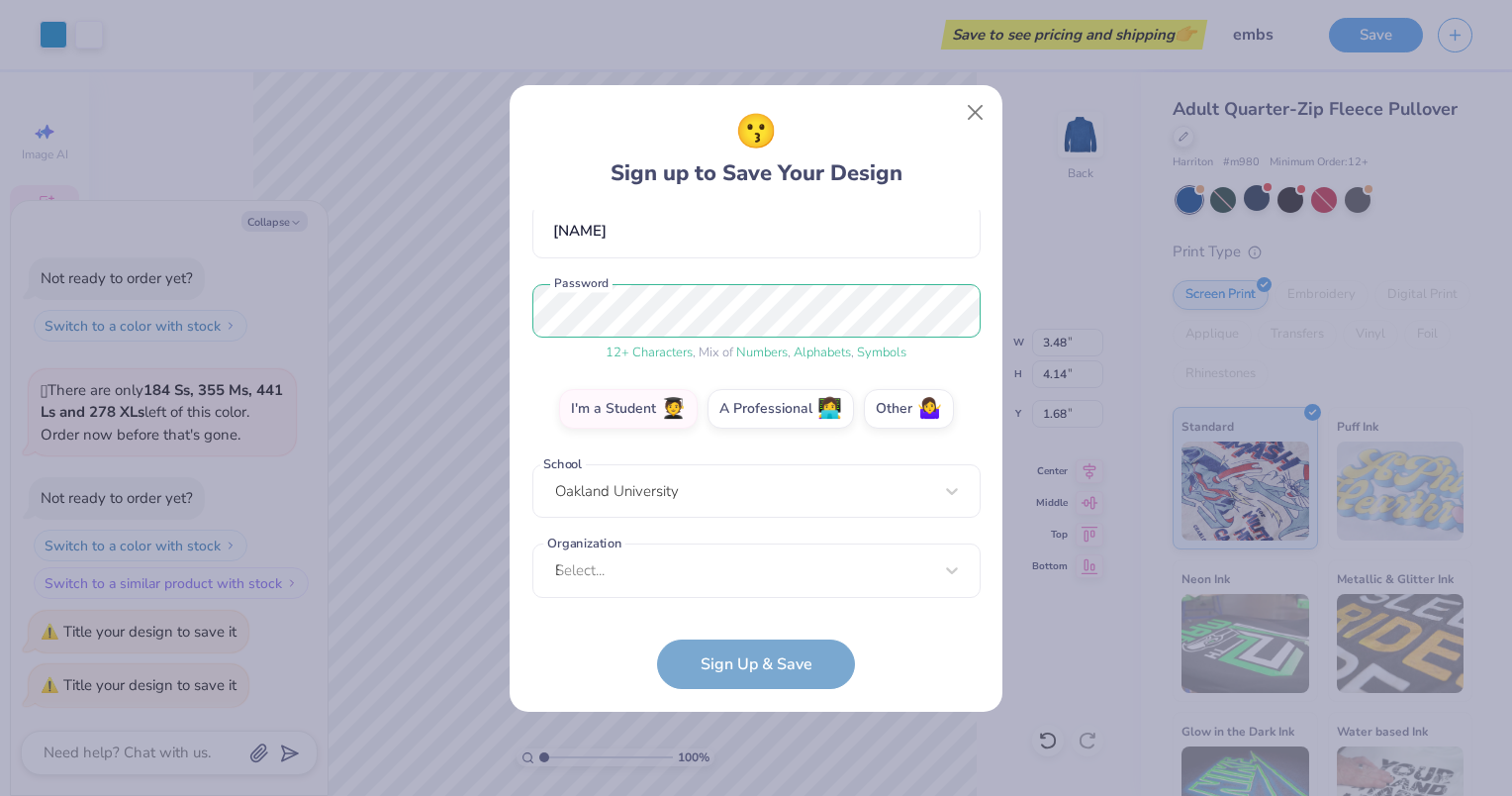 type 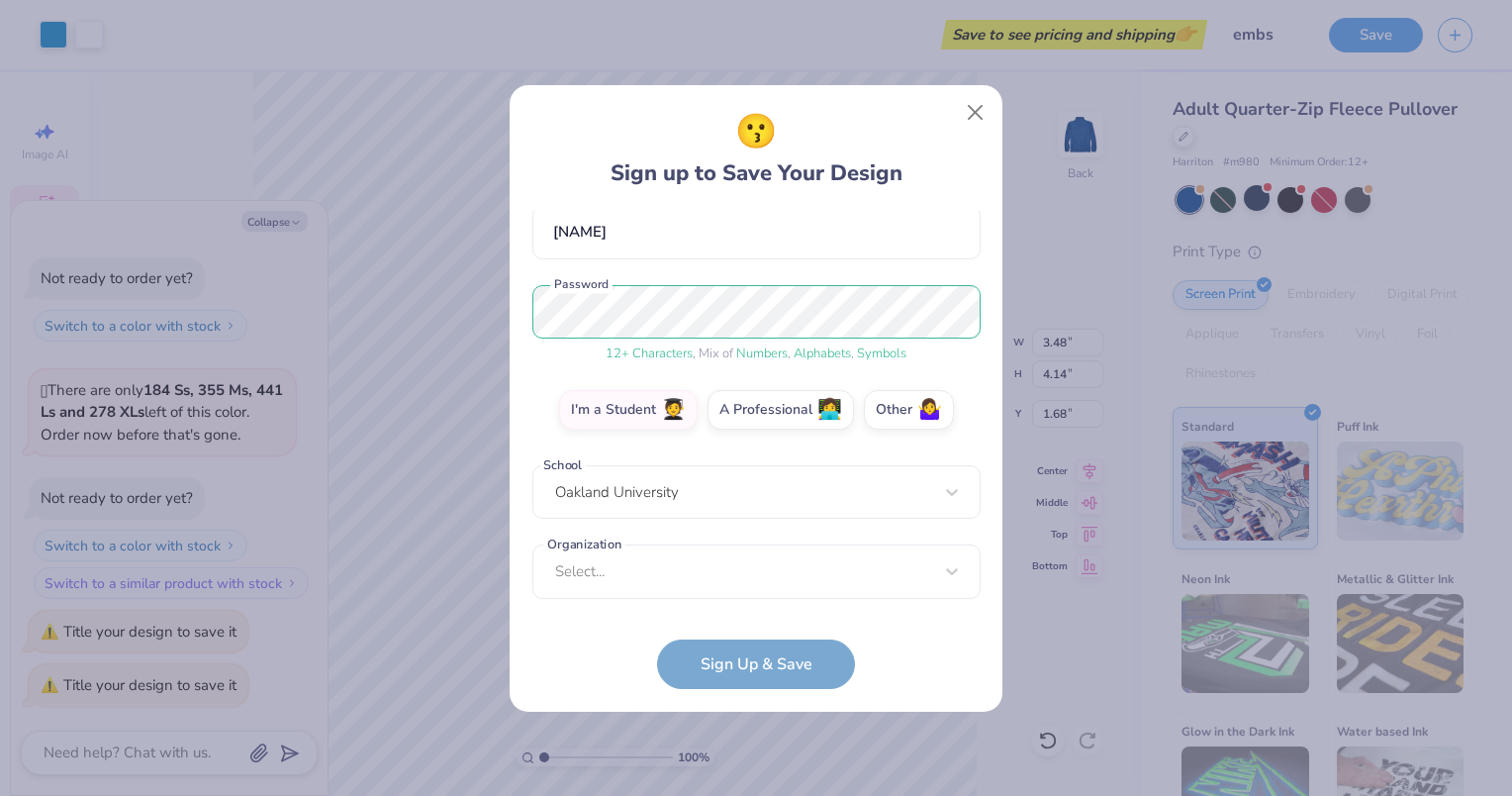click on "dmeson@example.com Email ([PHONE]) Phone Daniela Meson De La Fuente Full Name 12 + Characters , Mix of   Numbers ,   Alphabets ,   Symbols Password I'm a Student 🧑‍🎓 A Professional 👩‍💻 Other 🤷‍♀️ School Oakland University Organization Select... Organization cannot be null Sign Up & Save" at bounding box center (756, 449) 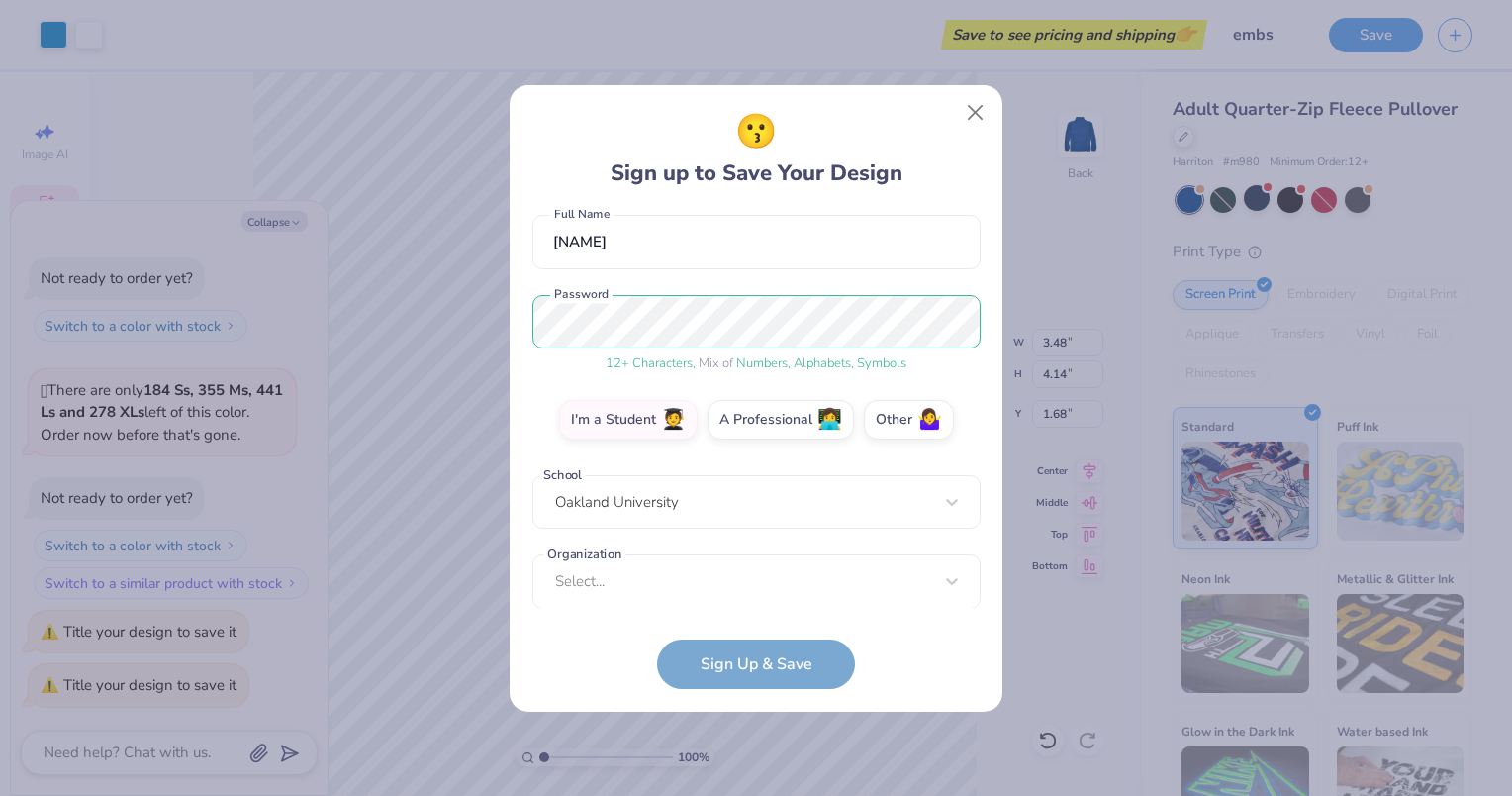 click on "Organization Select... Organization cannot be null" at bounding box center (756, 581) 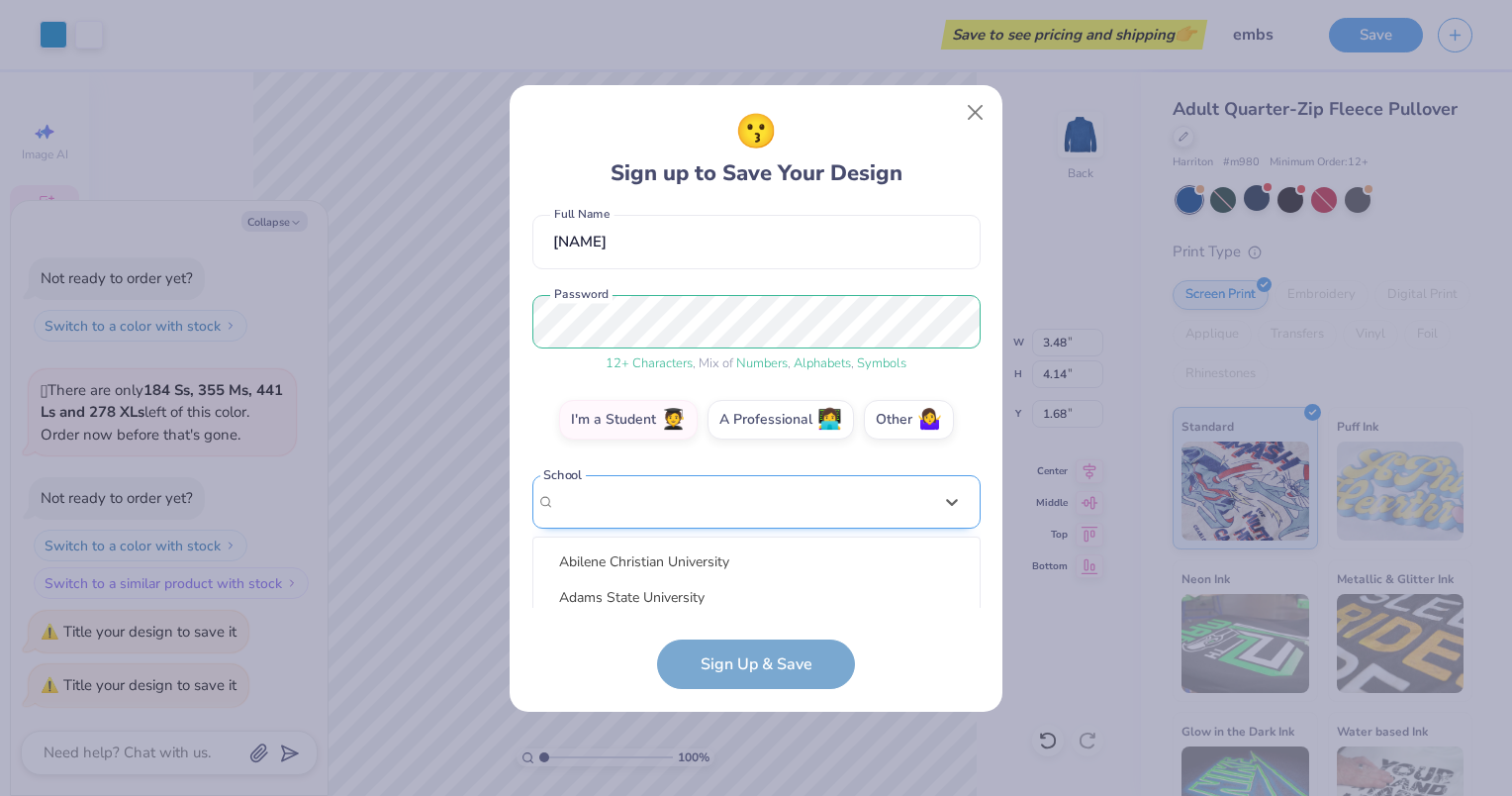 click on "option  focused, 1 of 31. 31 results available. Use Up and Down to choose options, press Enter to select the currently focused option, press Escape to exit the menu, press Tab to select the option and exit the menu. Oakland University Abilene Christian University Adams State University Adelphi University Adrian College Adventist University of Health Sciences Agnes Scott College Al Akhawayn University Alabama A&M University Alabama State University Alaska Bible College Alaska Pacific University Albany College of Pharmacy and Health Sciences Albany State University Albertus Magnus College Albion College Albright College Alcorn State University Alderson-Broaddus University Alfred University Alice Lloyd College Allegheny College Allegheny Wesleyan College Allen College Allen University Alliant International University Alma College Alvernia University Alverno College Amberton University American Academy of Art" at bounding box center (756, 655) 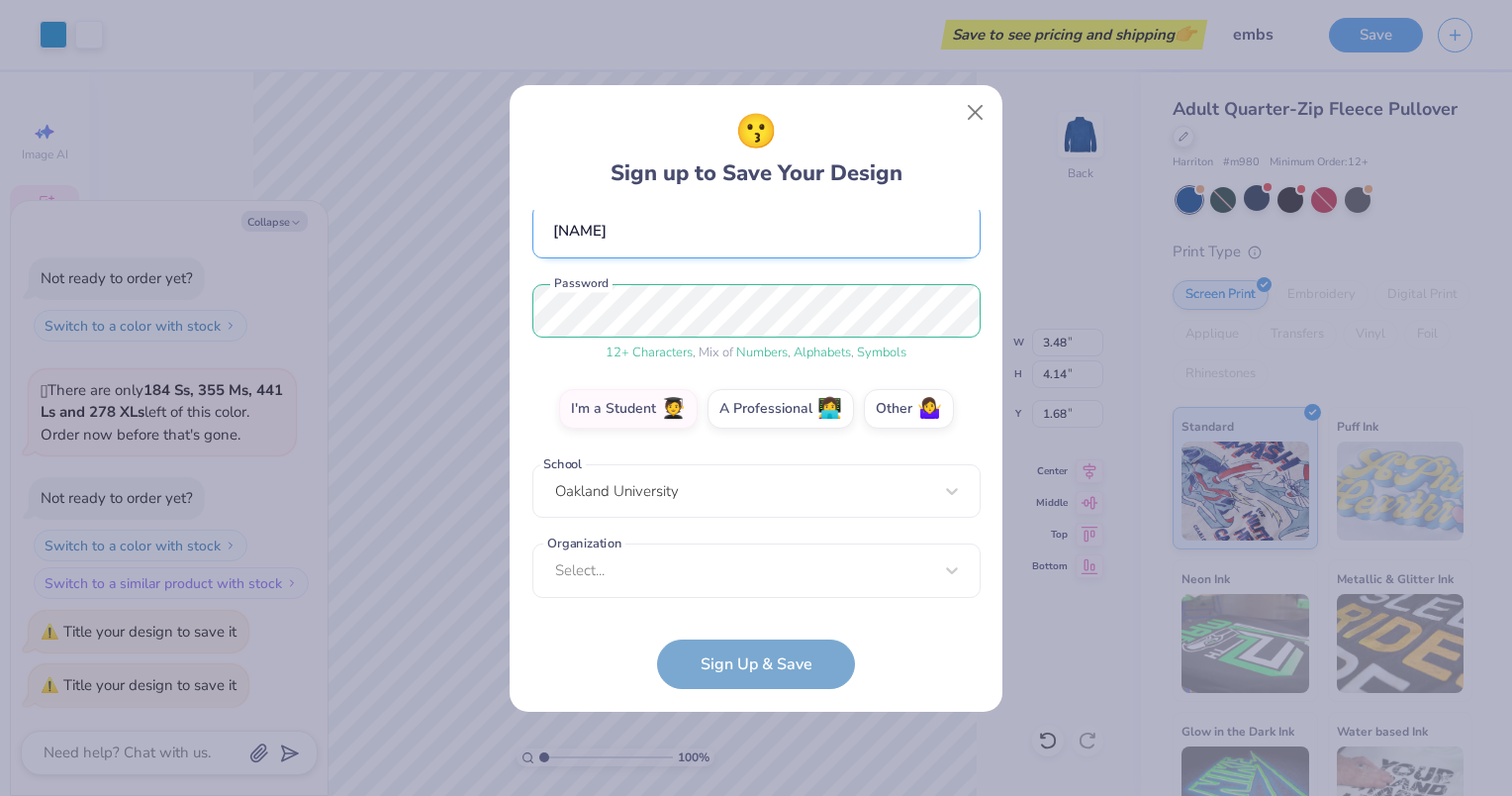 scroll, scrollTop: 184, scrollLeft: 0, axis: vertical 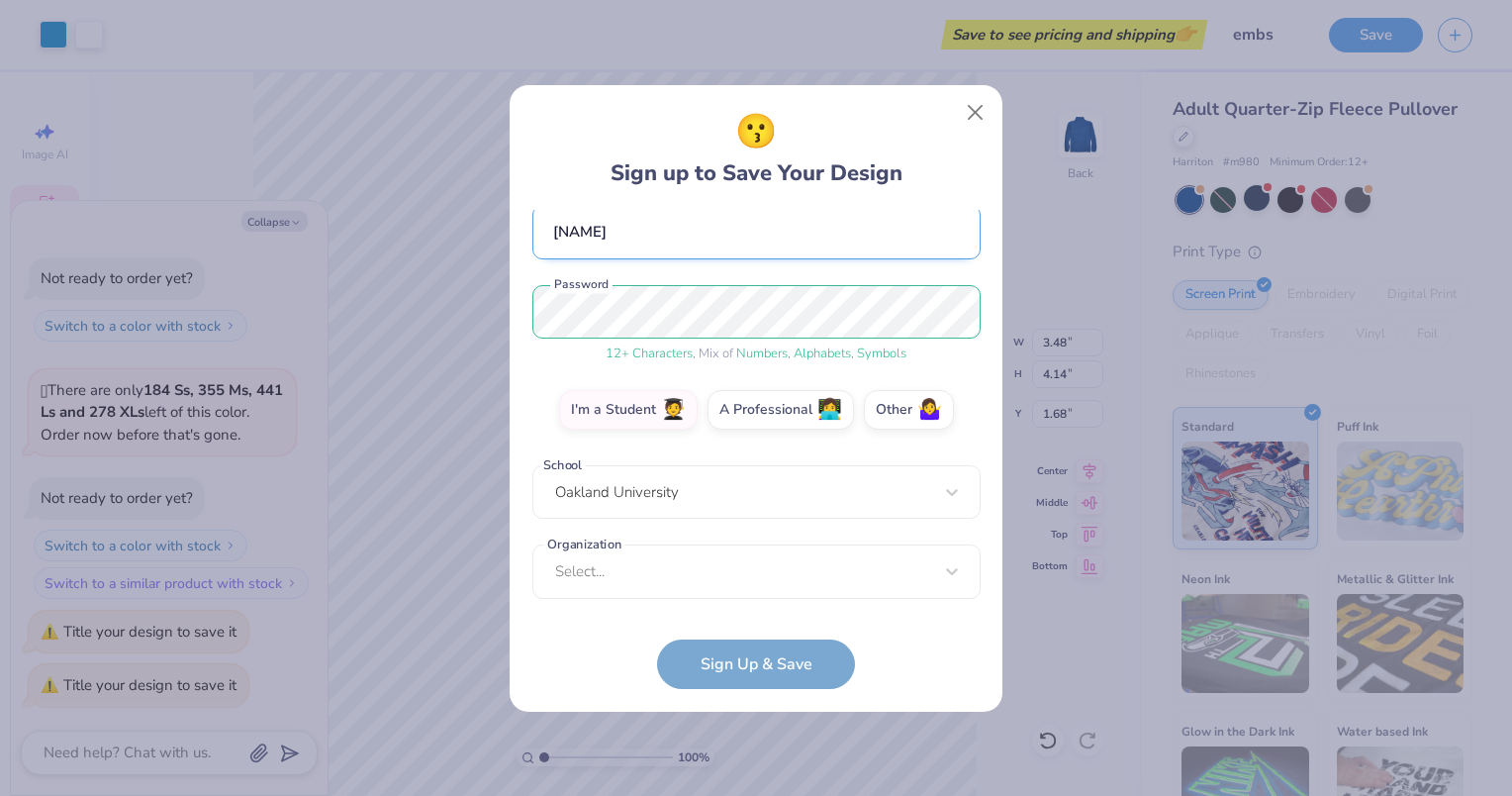 click on "dmeson@[DOMAIN] Email ([PHONE]) Phone [NAME] Full Name 12 + Characters , Mix of   Numbers ,   Alphabets ,   Symbols Password I'm a Student 🧑‍🎓 A Professional 👩‍💻 Other 🤷‍♀️ School [CITY] University Organization Select... Organization cannot be null" at bounding box center [756, 409] 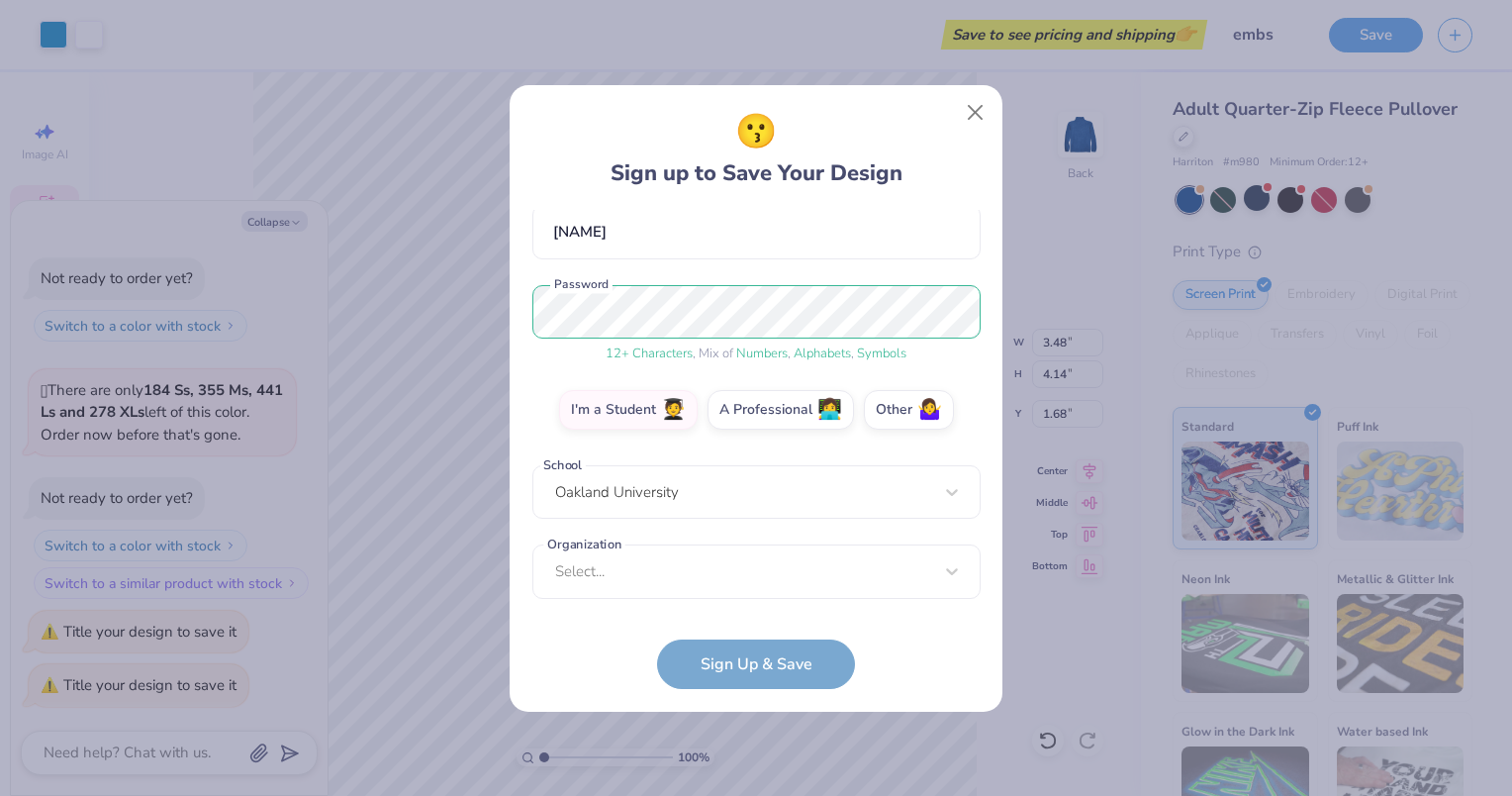 click on "Organization Select... Organization cannot be null" at bounding box center (756, 571) 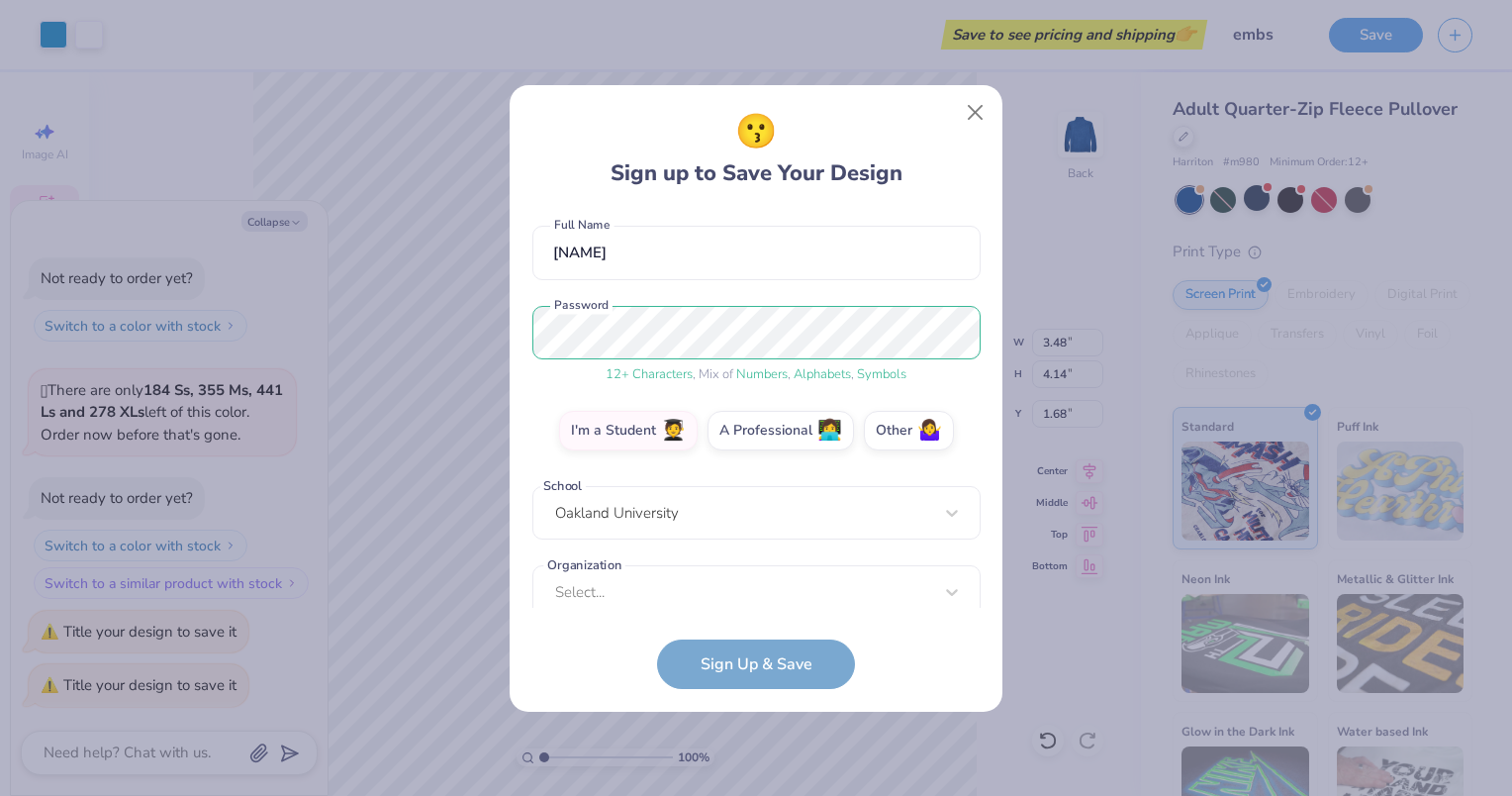 scroll, scrollTop: 184, scrollLeft: 0, axis: vertical 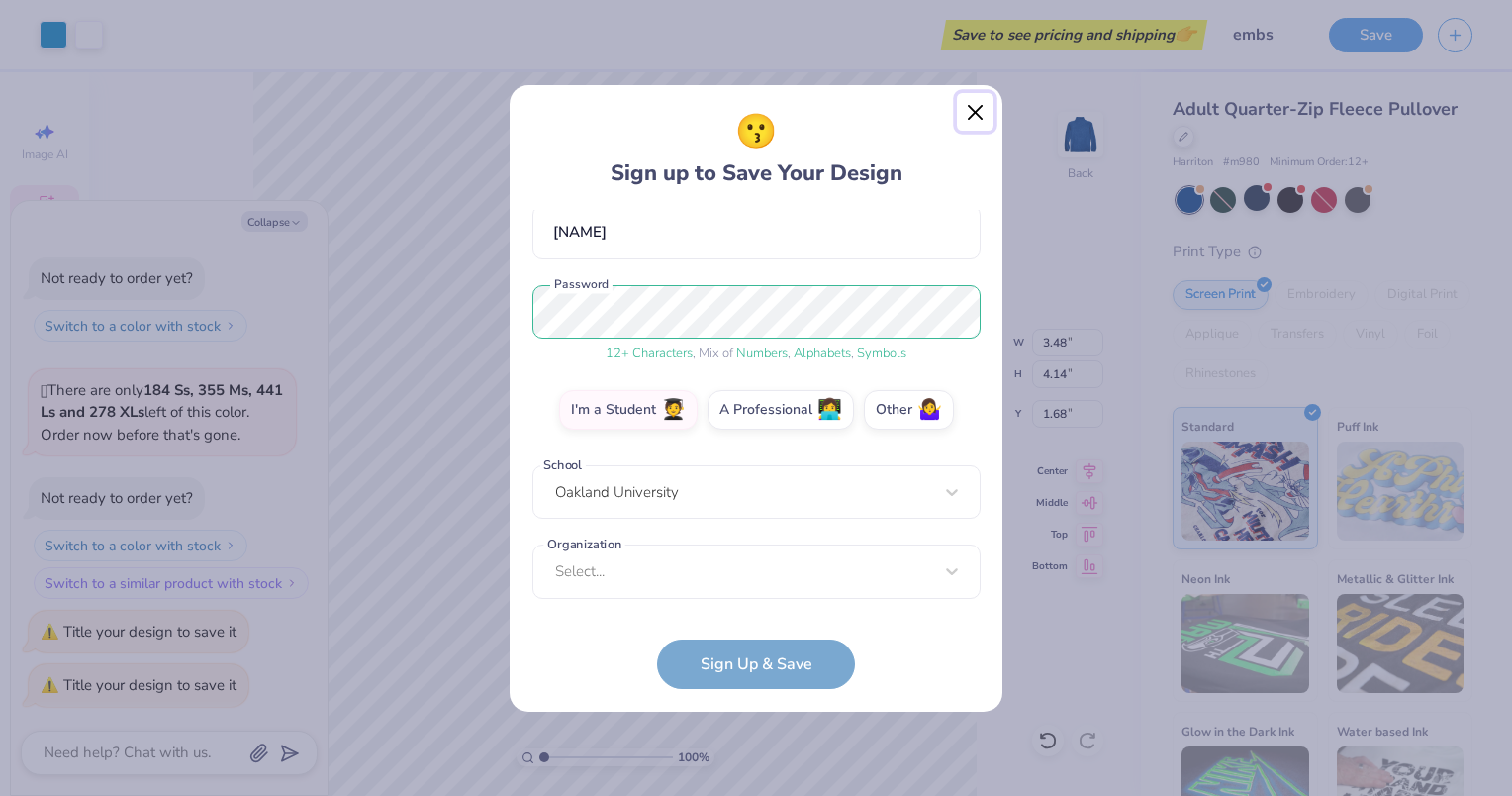 click at bounding box center [976, 112] 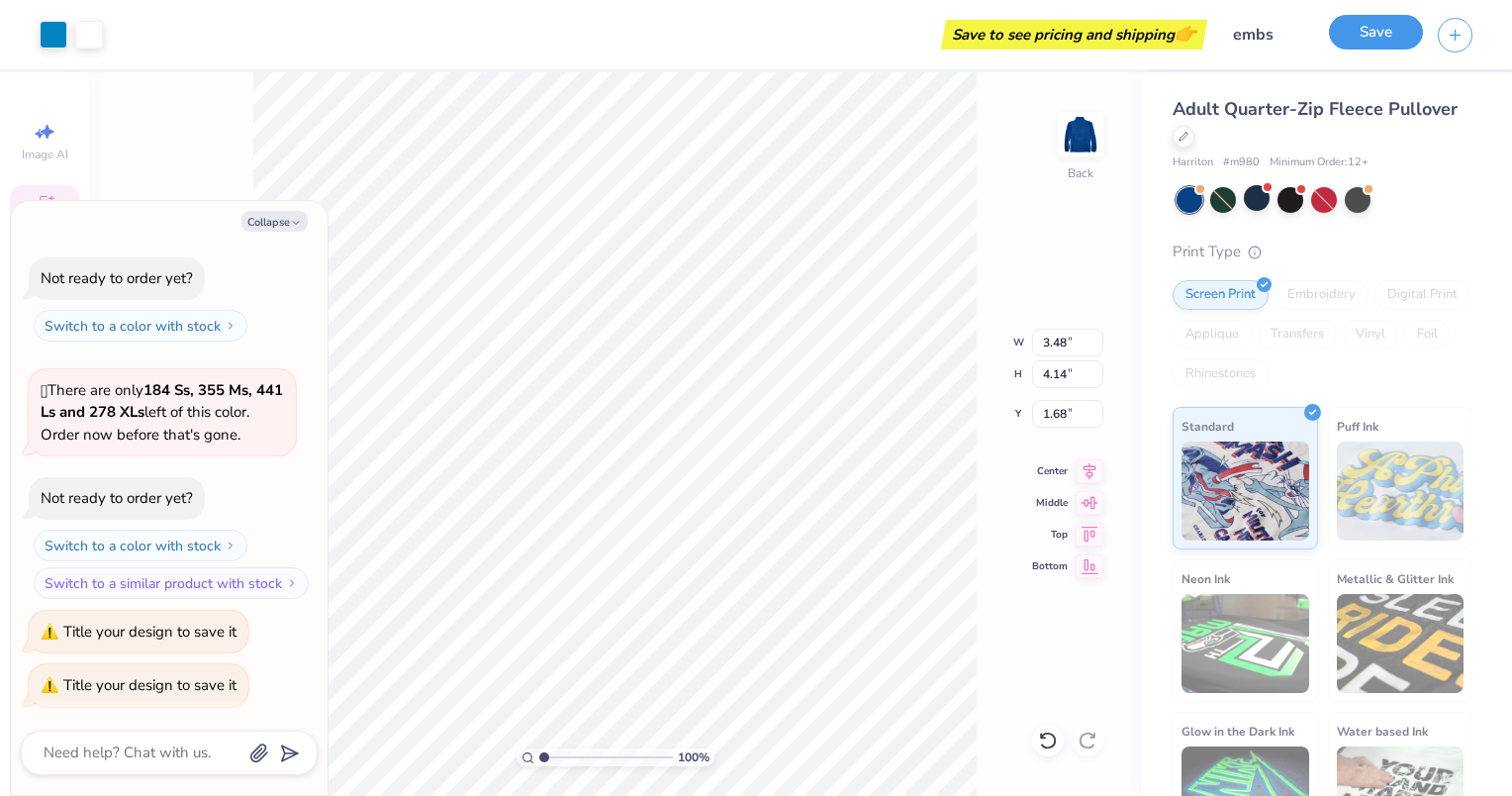 click on "Save" at bounding box center (1375, 32) 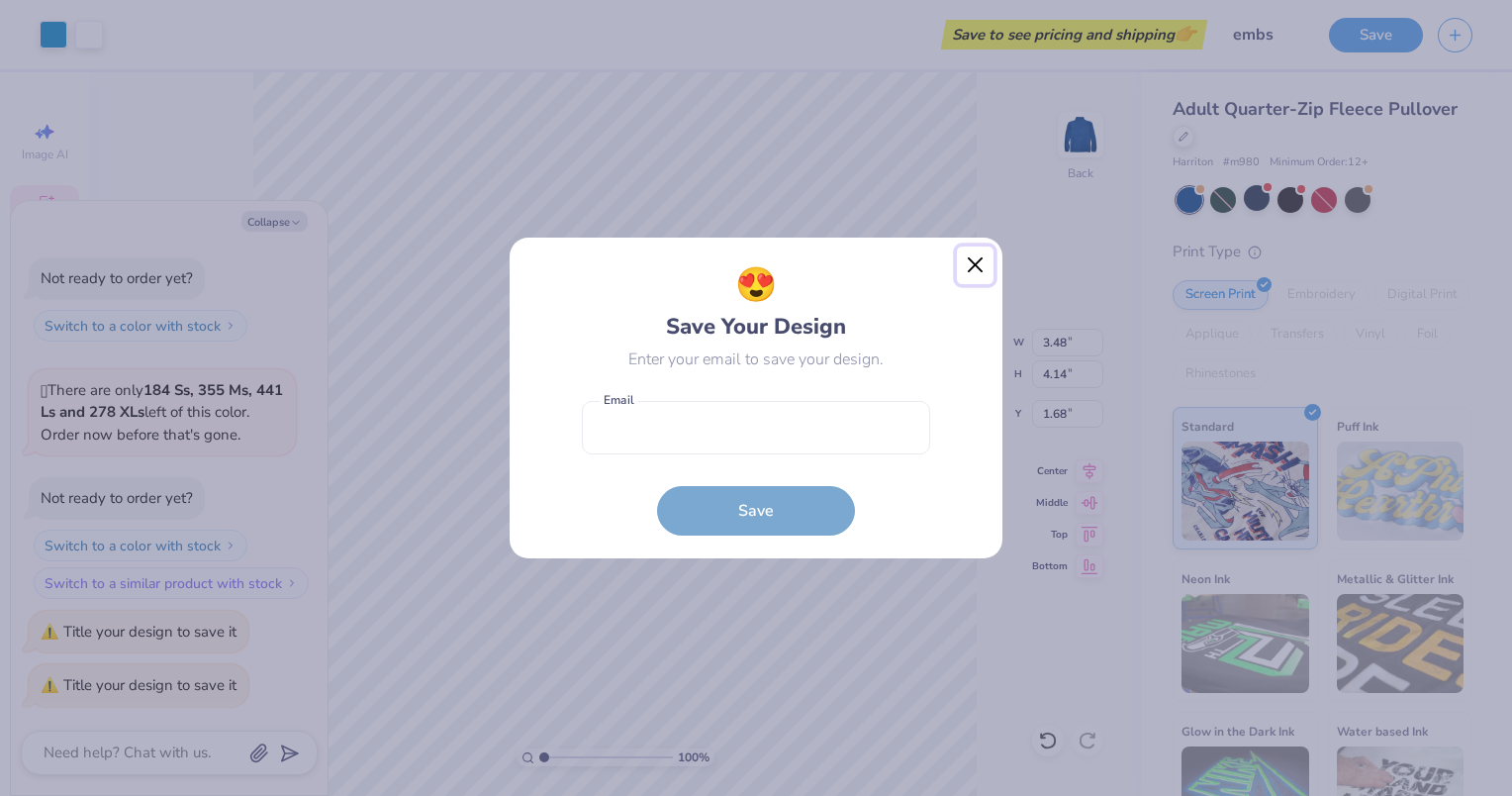 click at bounding box center [976, 265] 